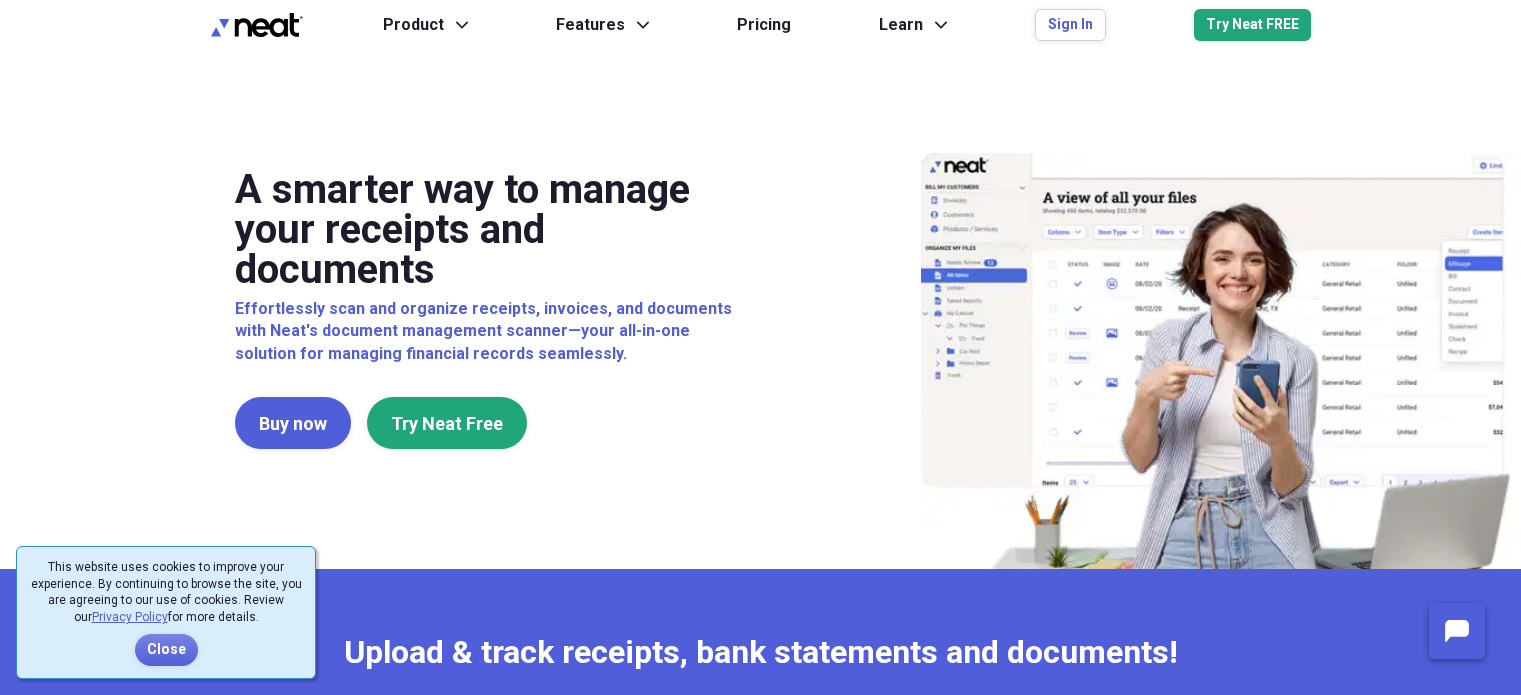 scroll, scrollTop: 0, scrollLeft: 0, axis: both 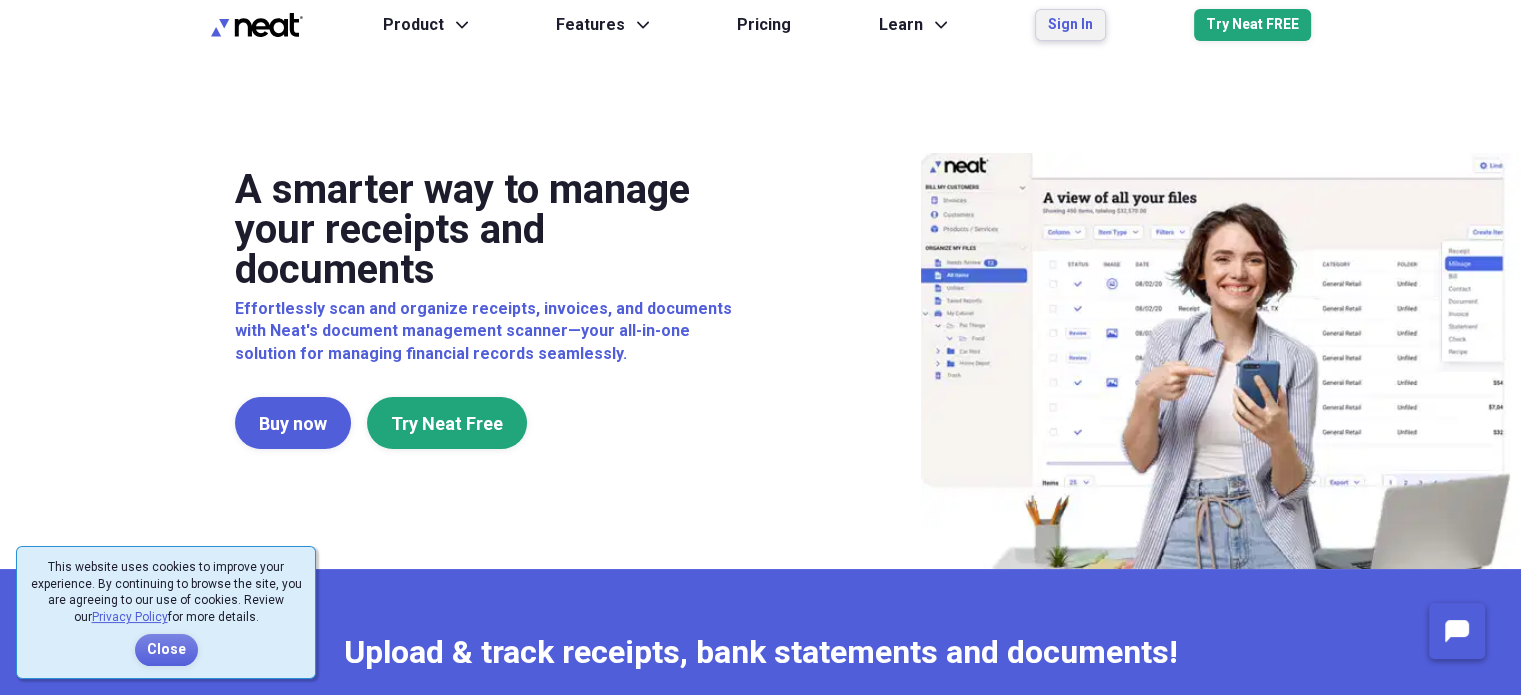 click on "Sign In" at bounding box center (1070, 25) 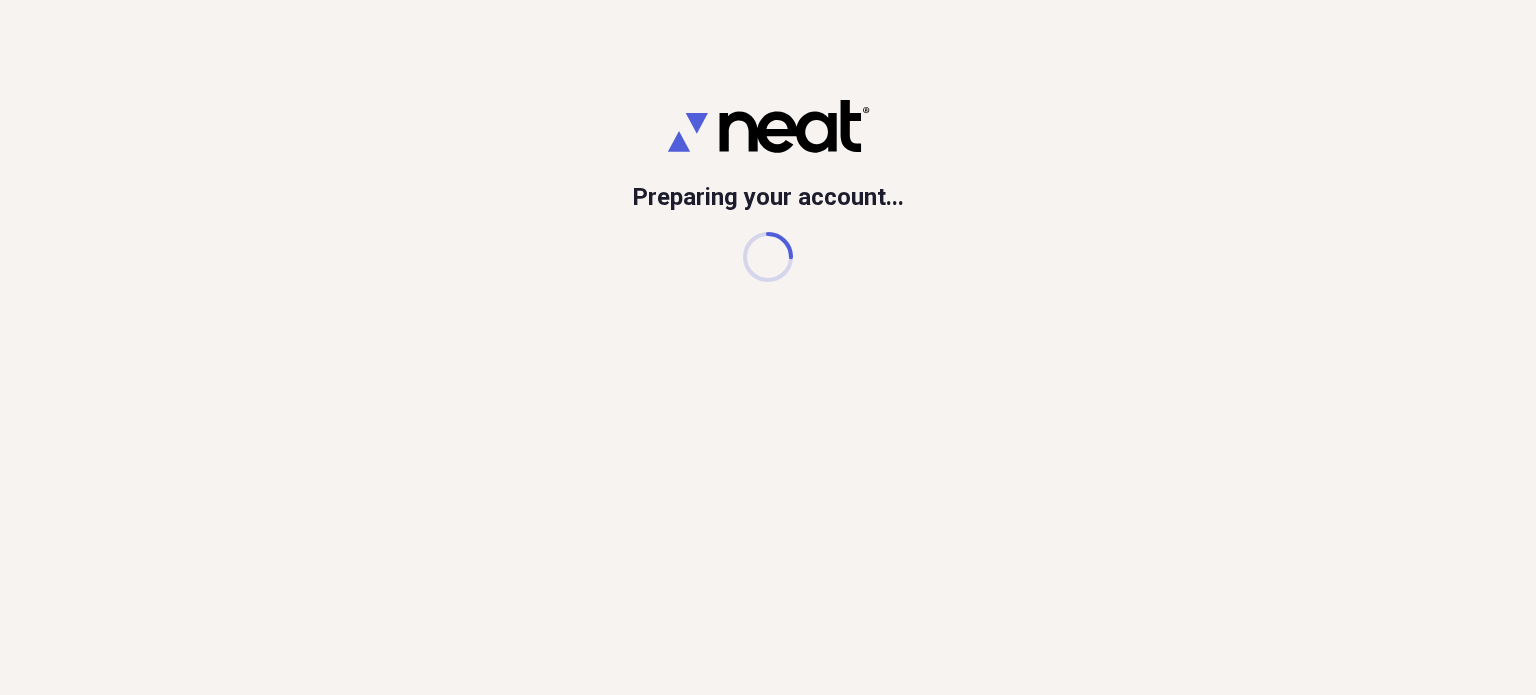 scroll, scrollTop: 0, scrollLeft: 0, axis: both 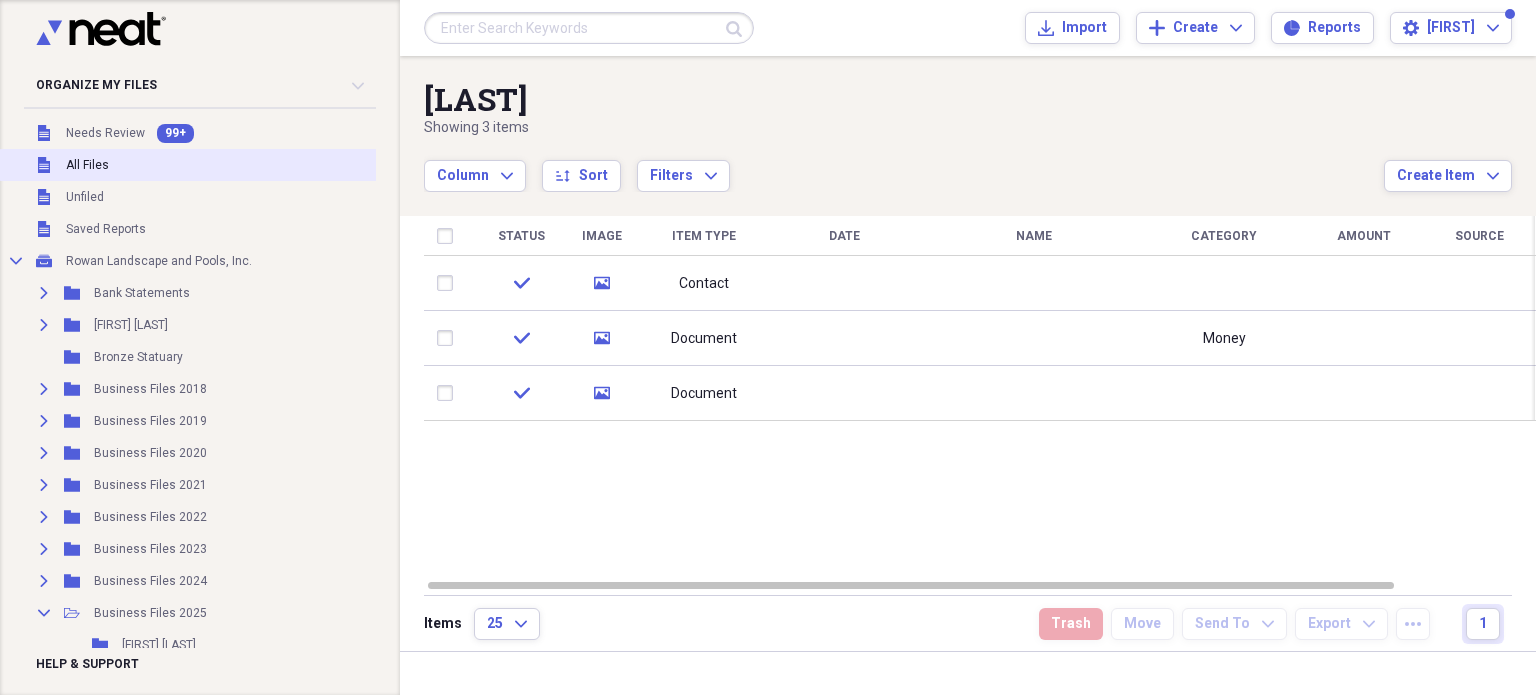 click on "Unfiled All Files" at bounding box center [224, 165] 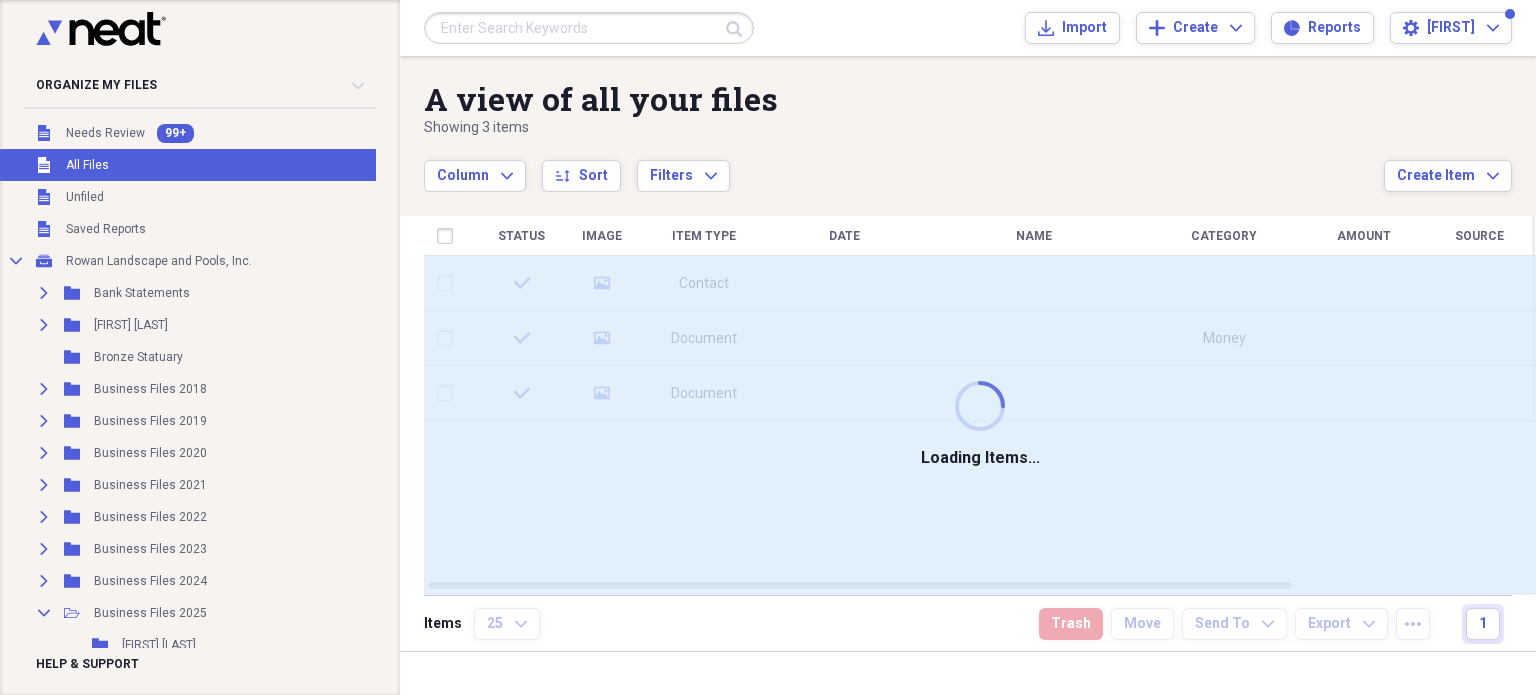 click at bounding box center (589, 28) 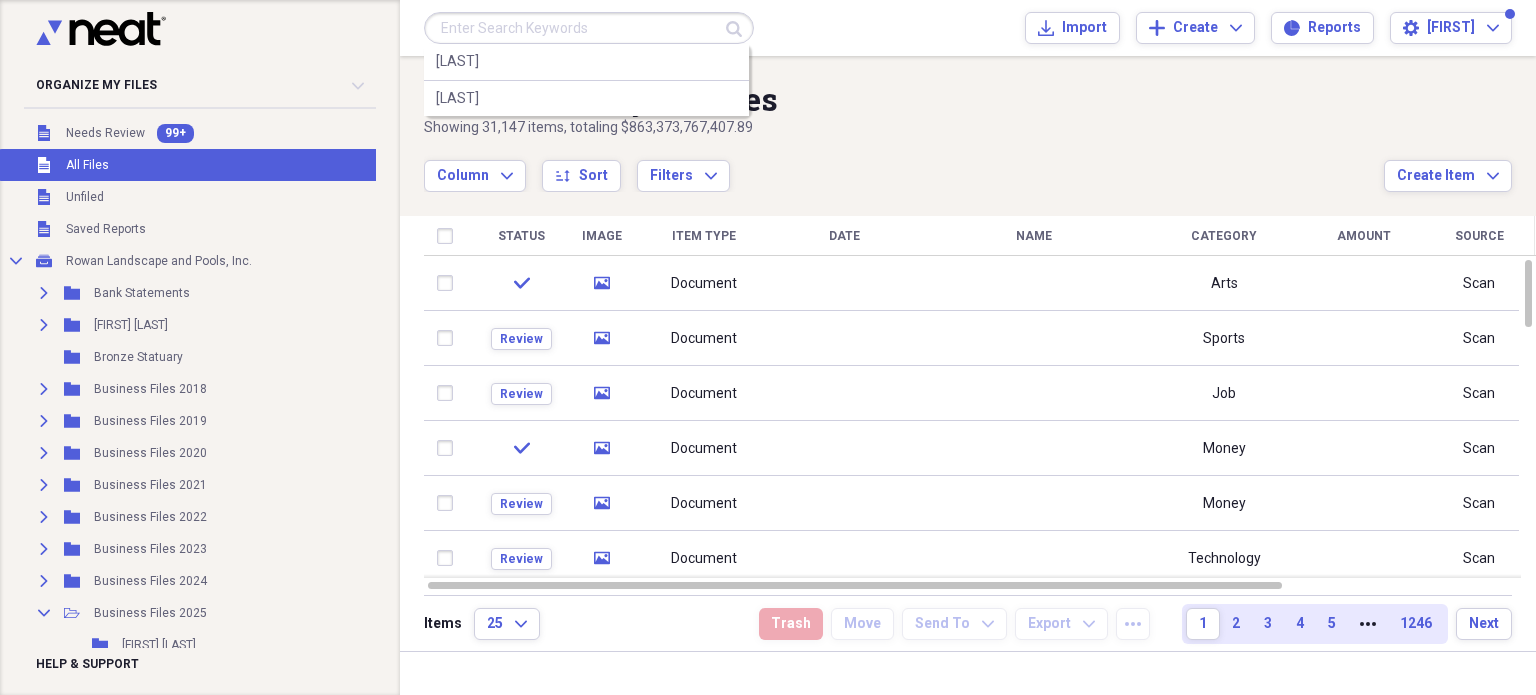 click at bounding box center (589, 28) 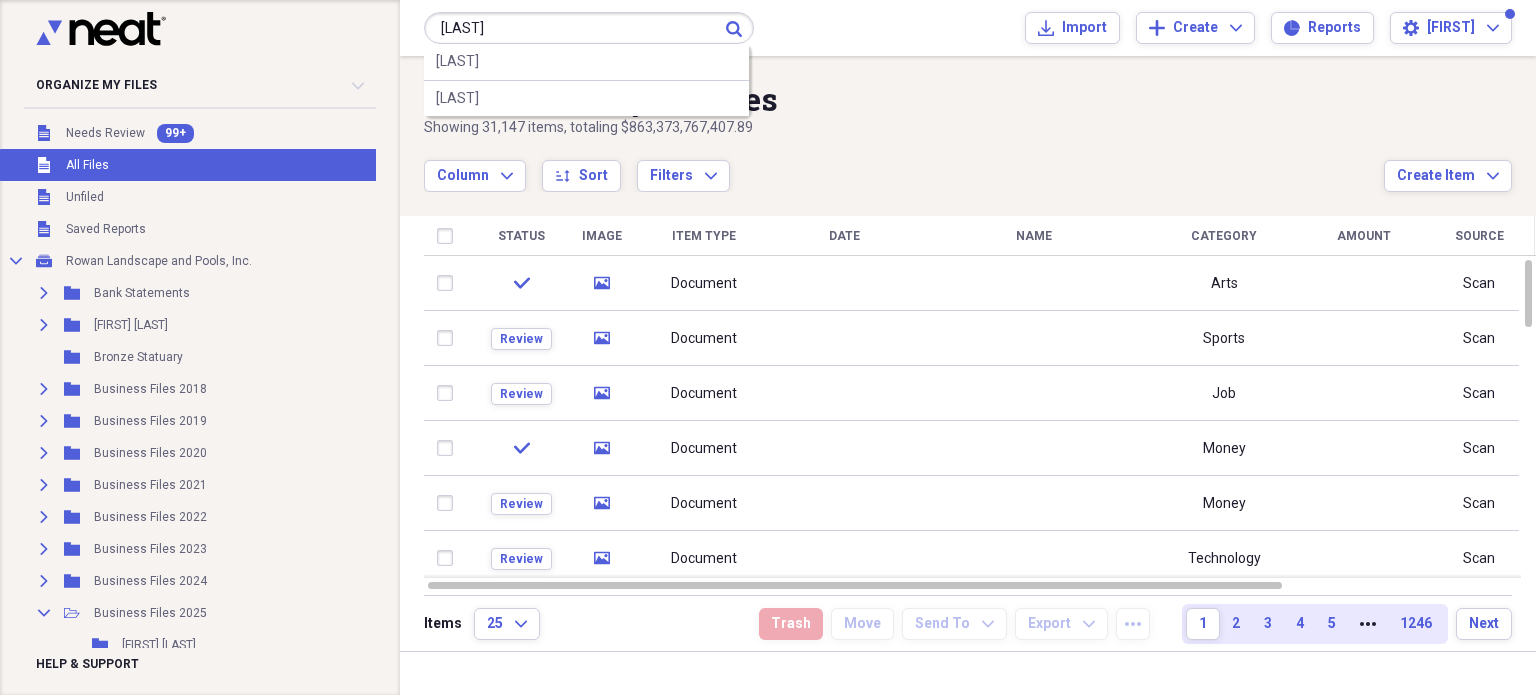 type on "[LAST]" 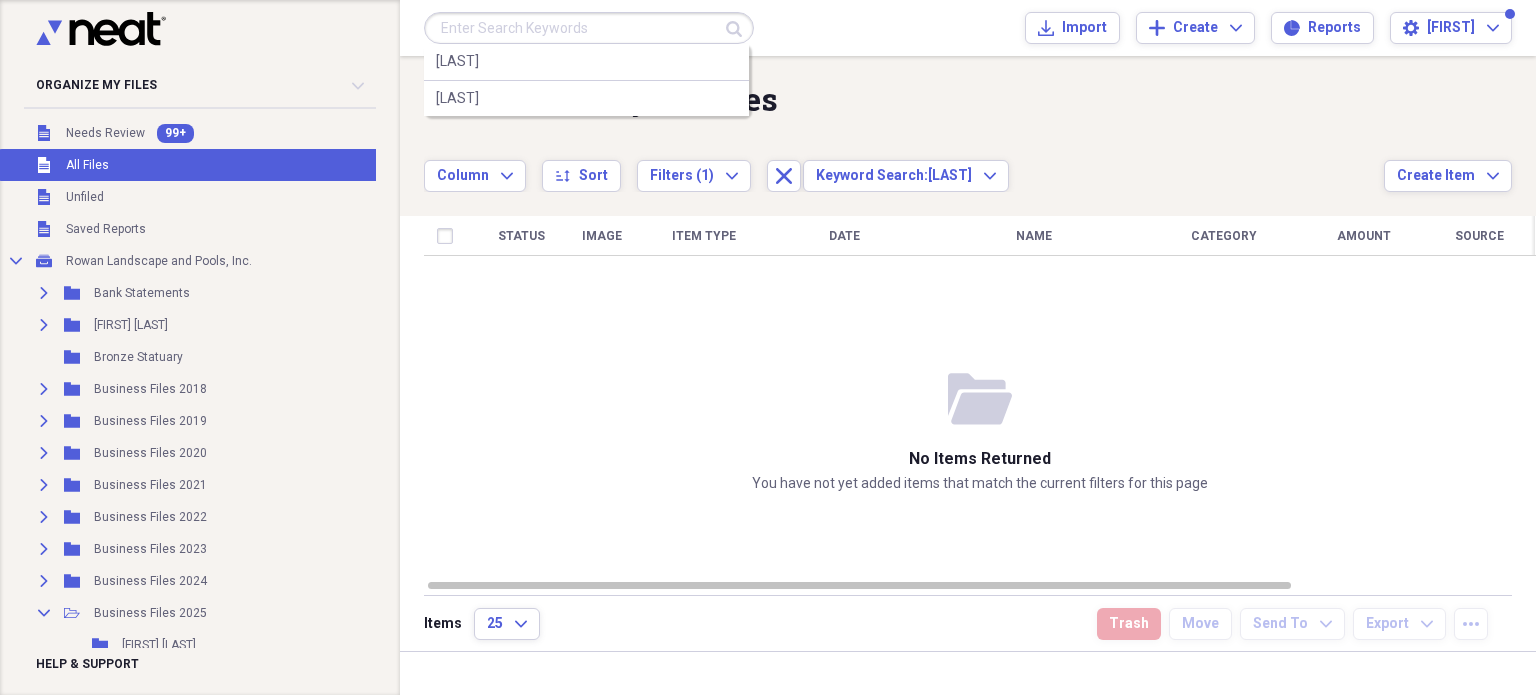 click at bounding box center [589, 28] 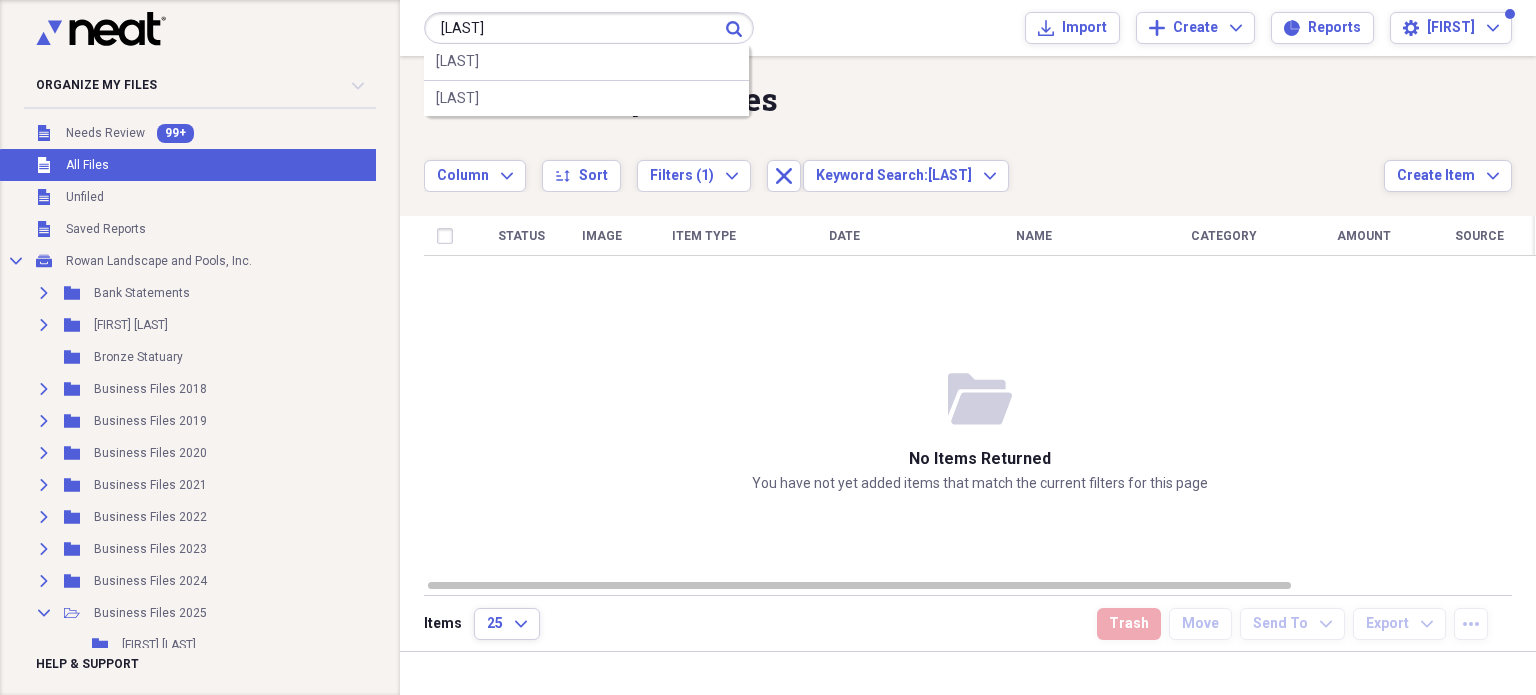 type on "[LAST]" 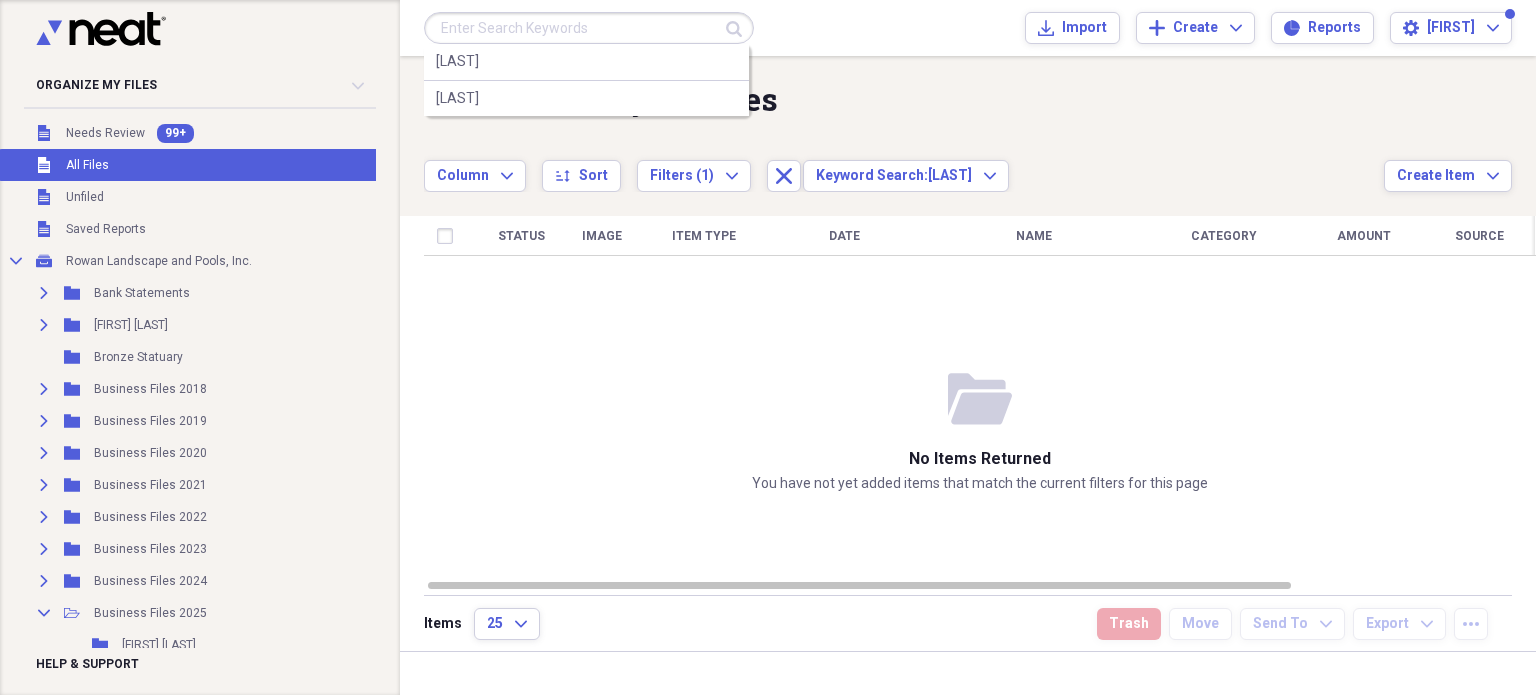 click at bounding box center [589, 28] 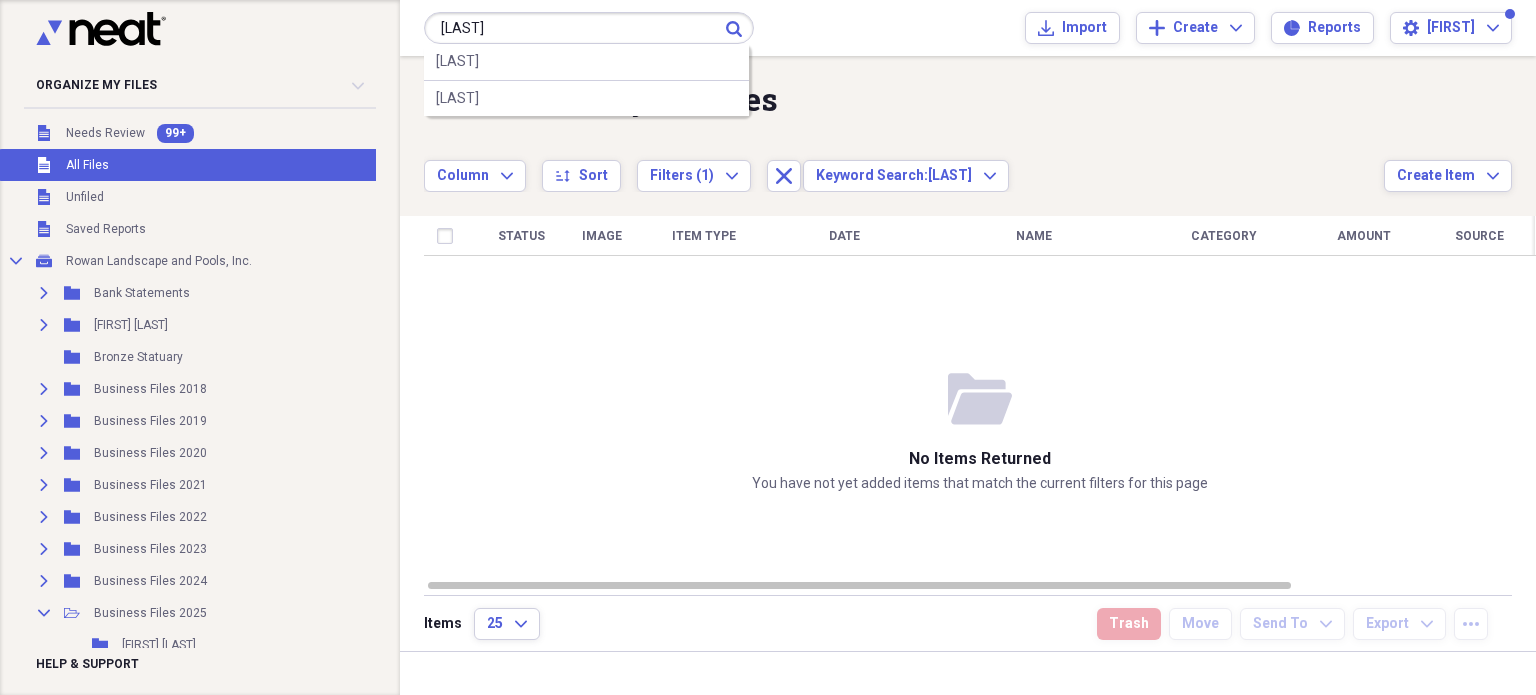 type on "[LAST]" 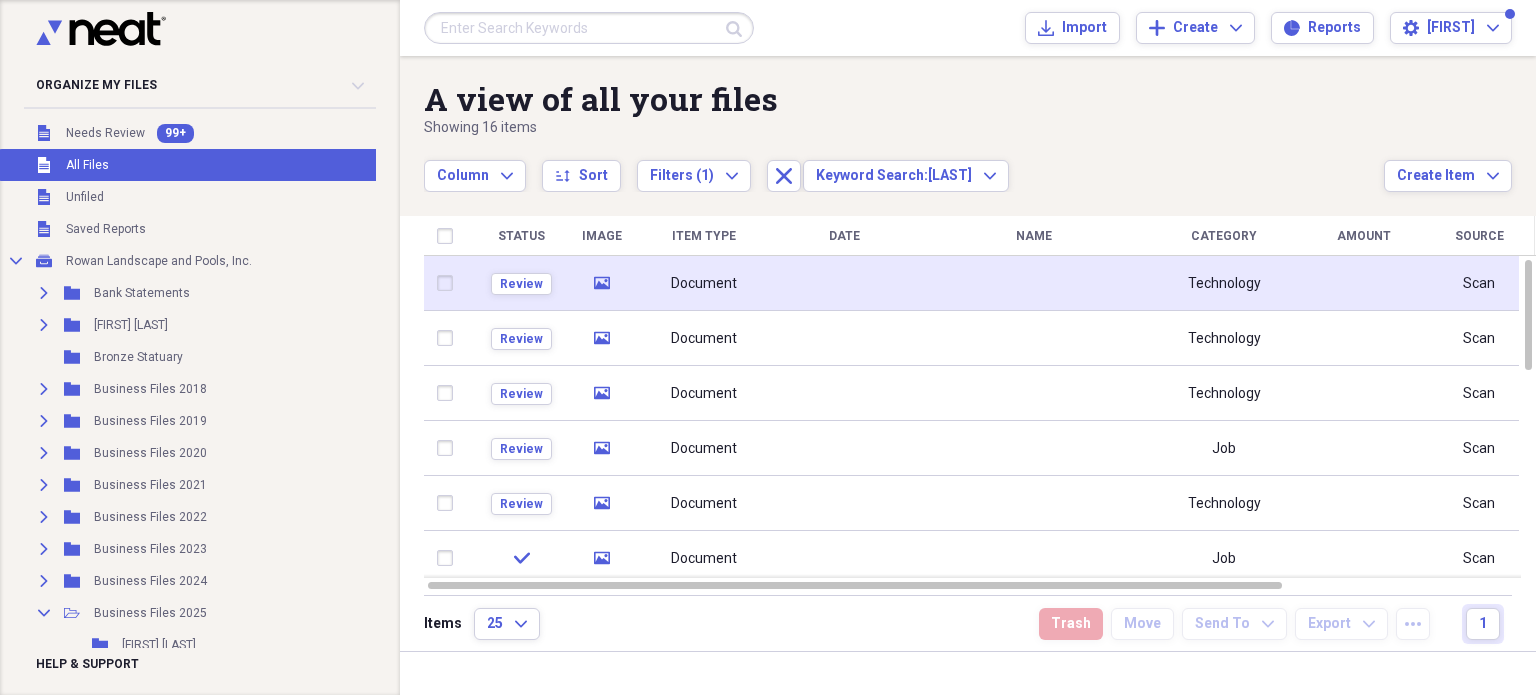 click at bounding box center (1034, 283) 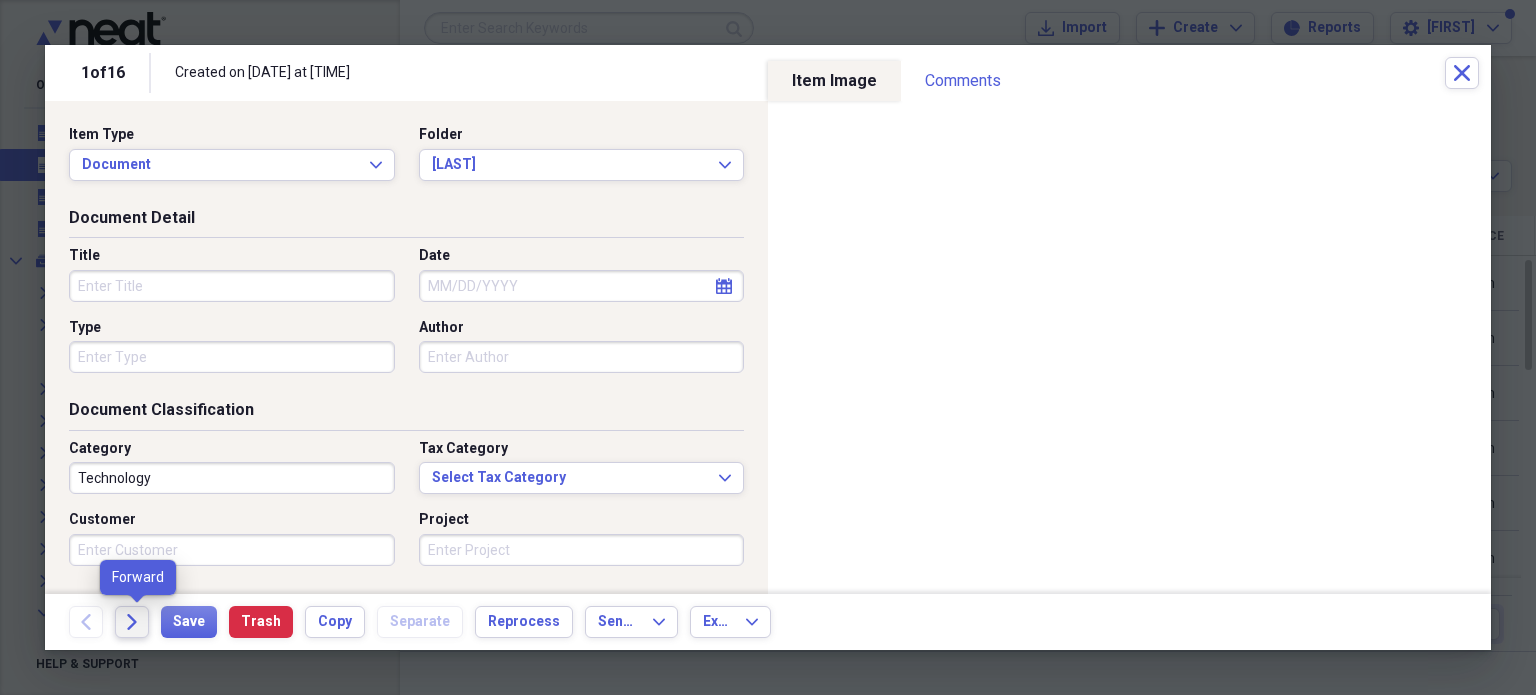 click on "Forward" 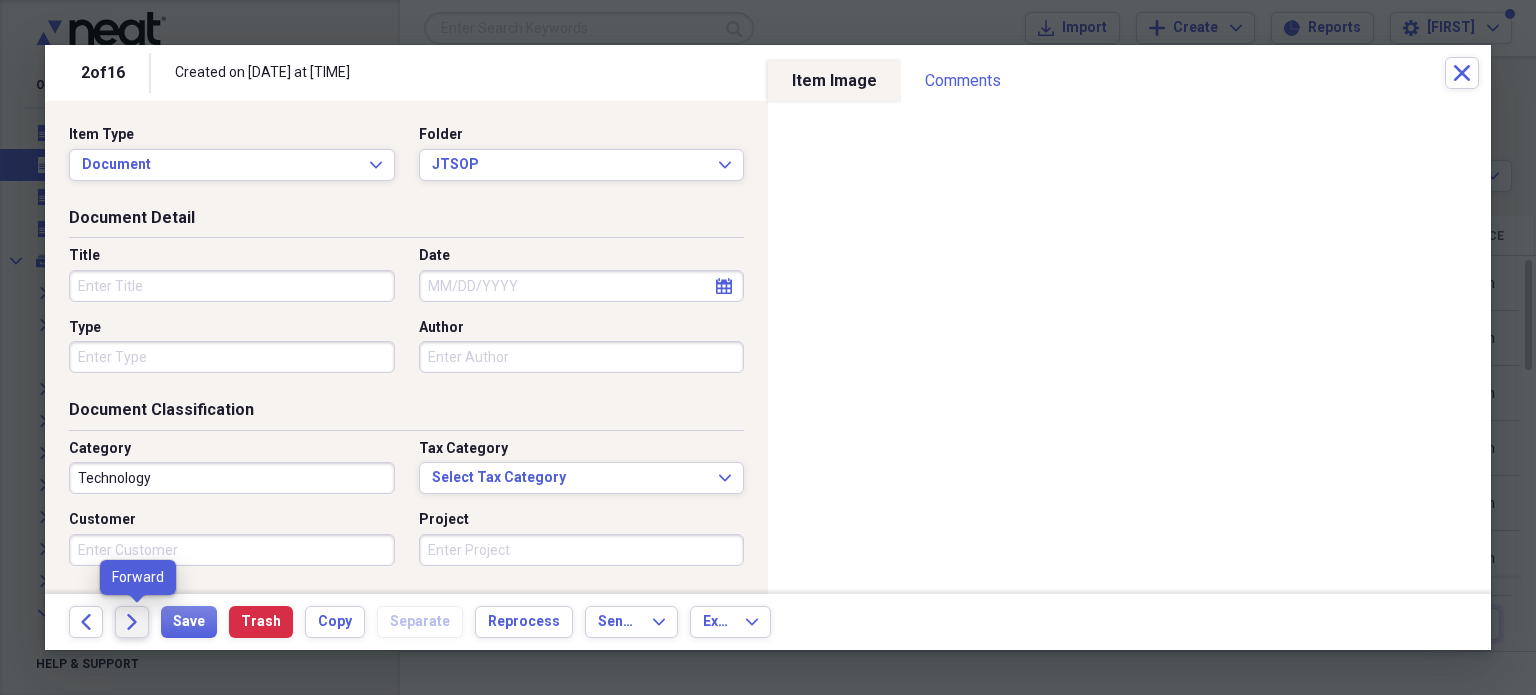 click on "Forward" 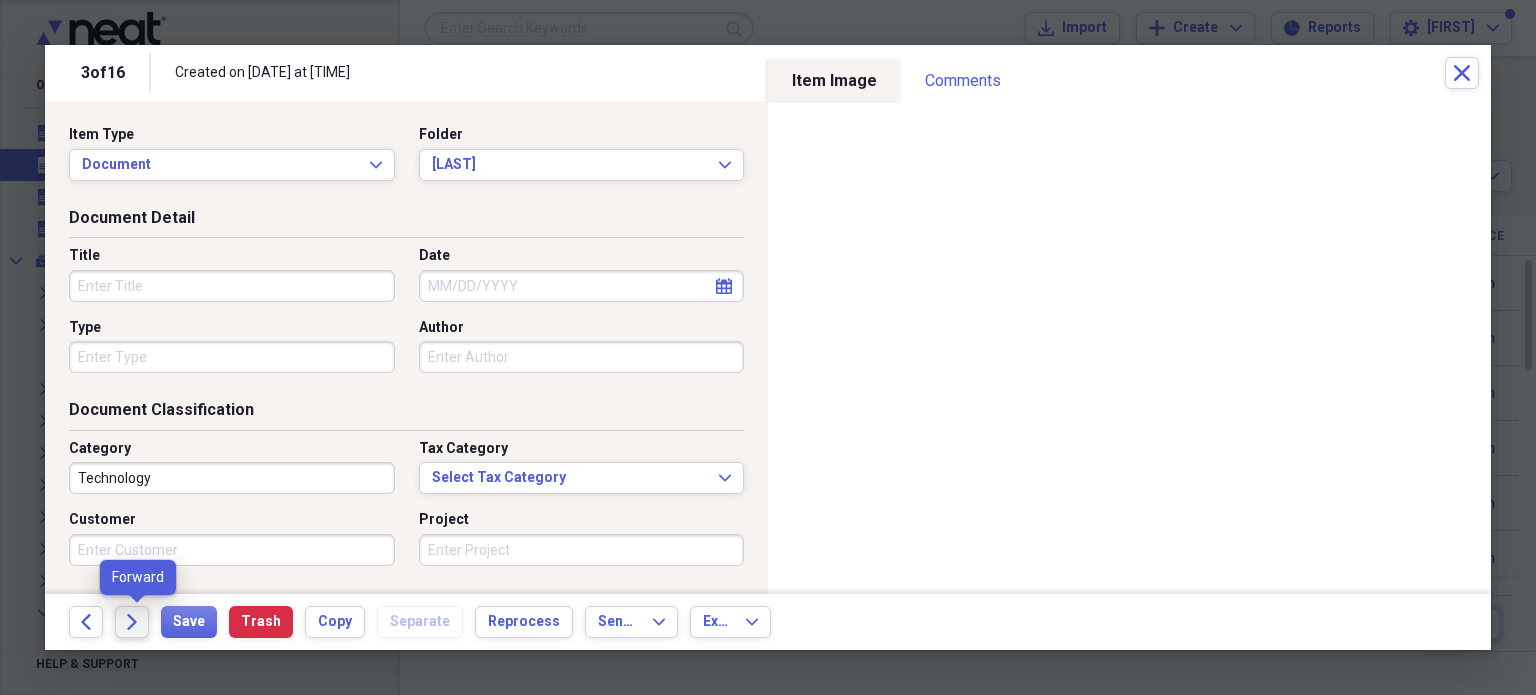 click 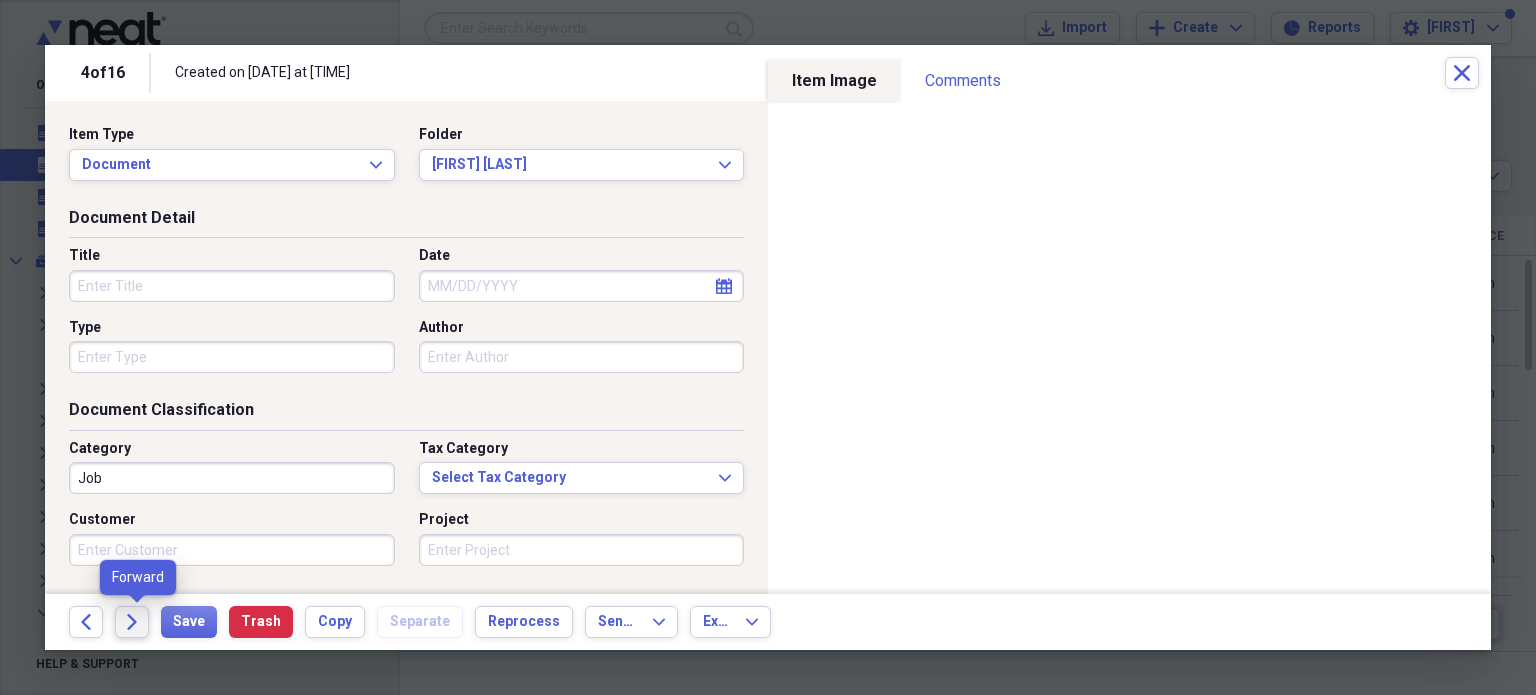 click 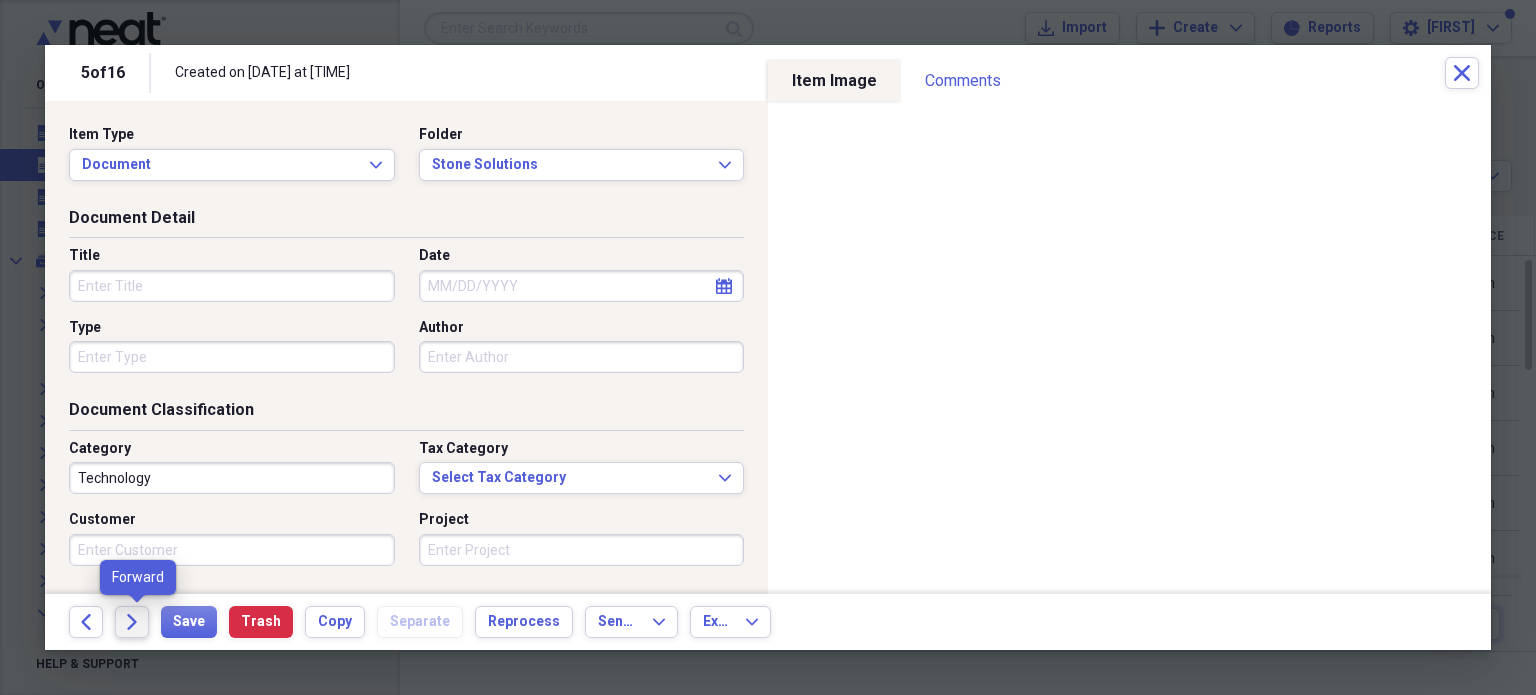 click 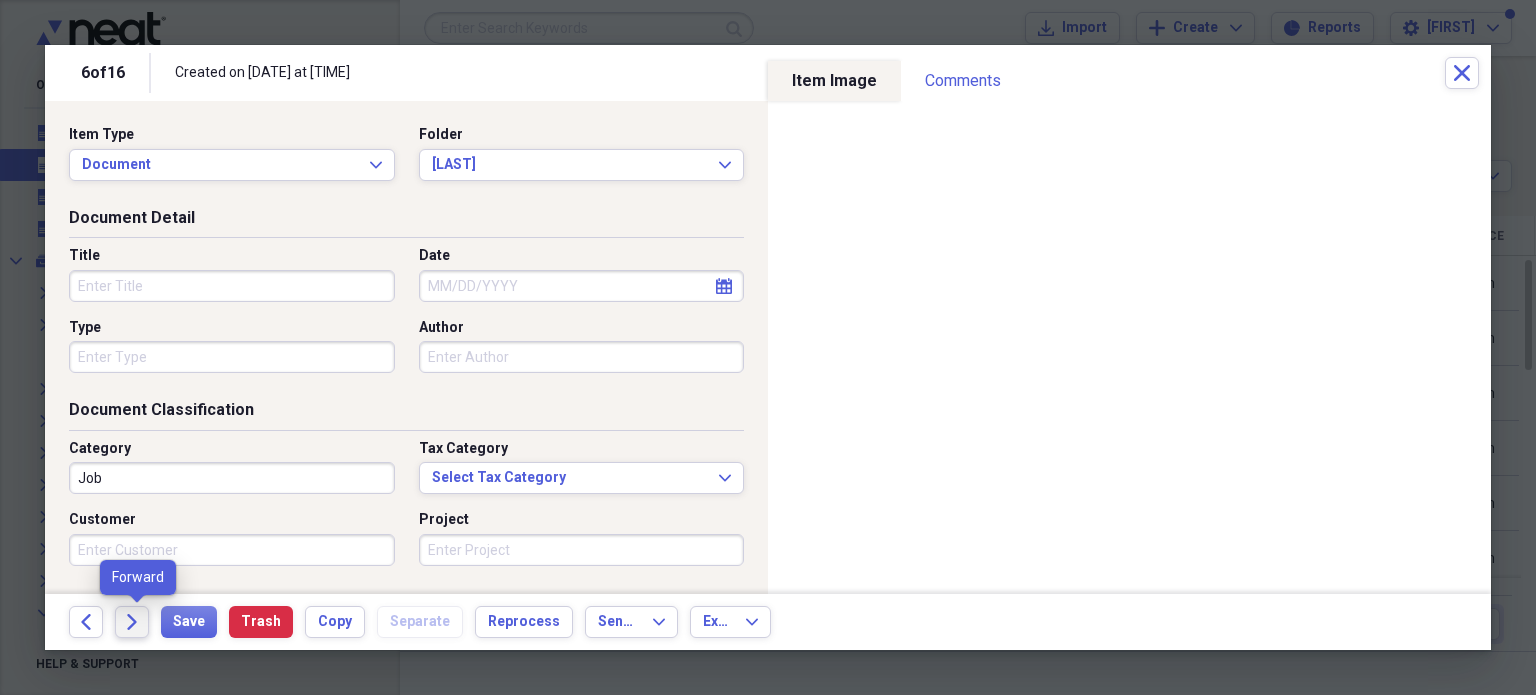 click 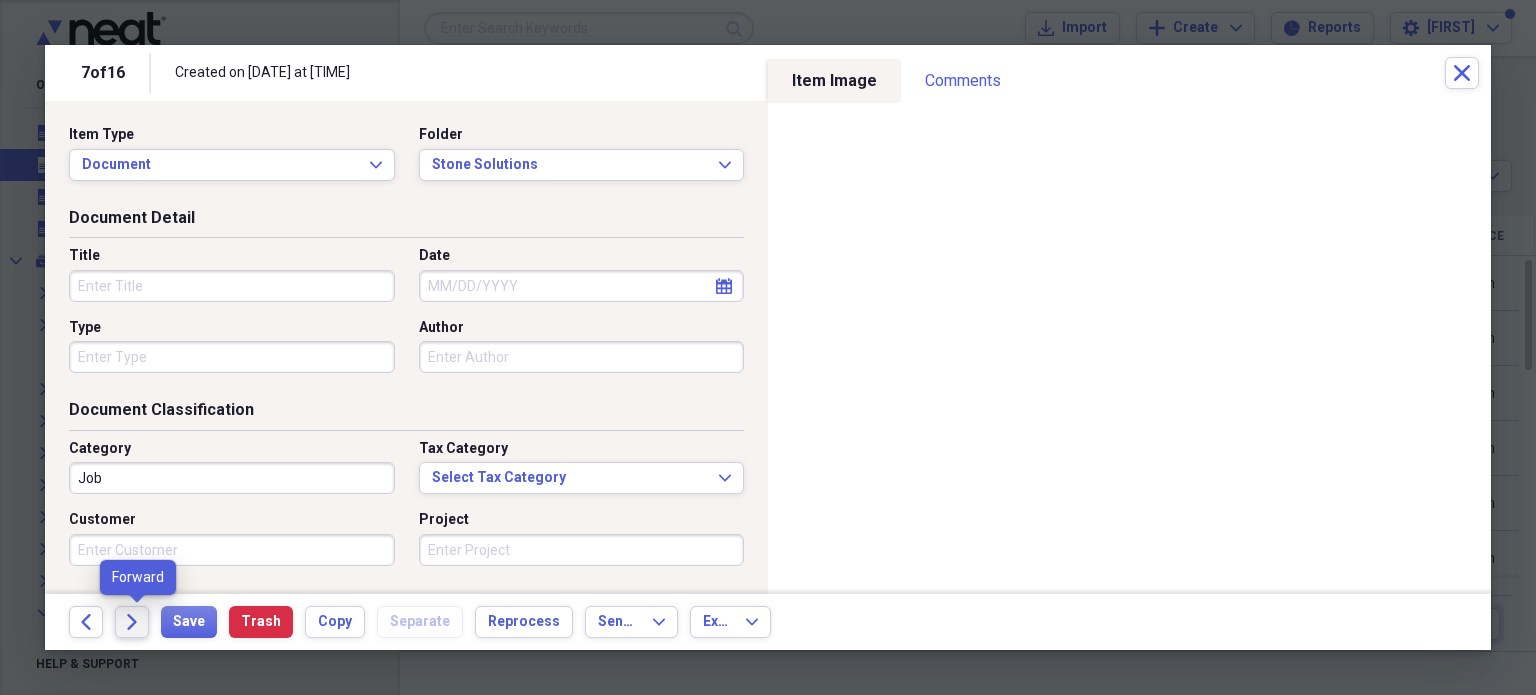 click 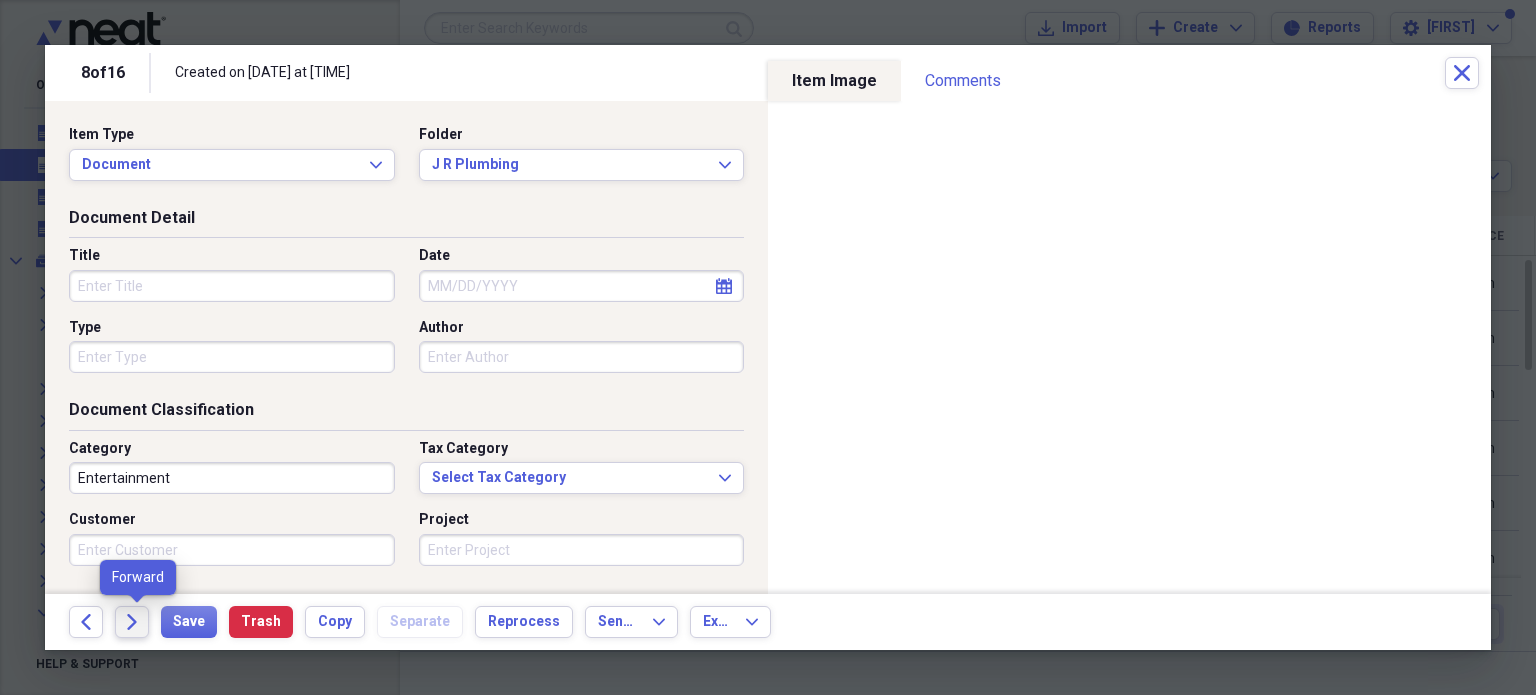 click 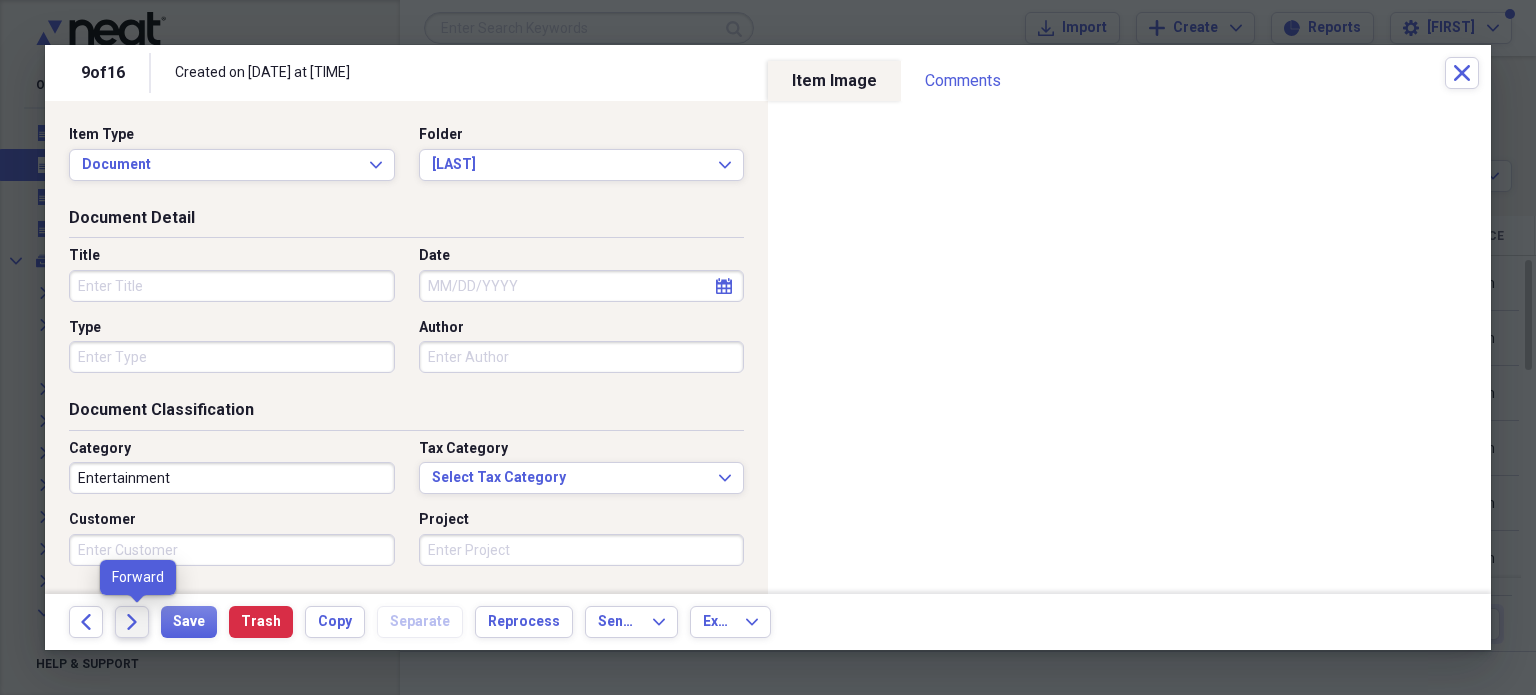 click 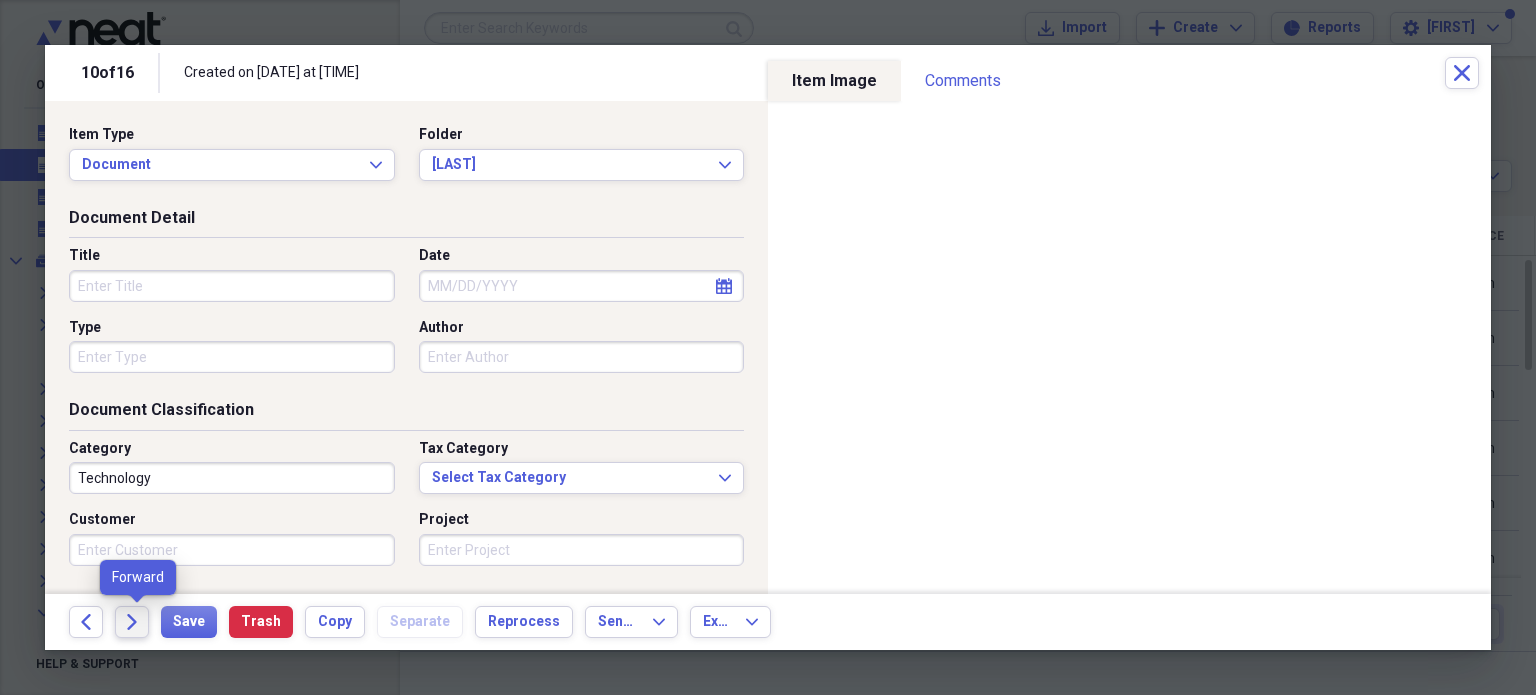 click 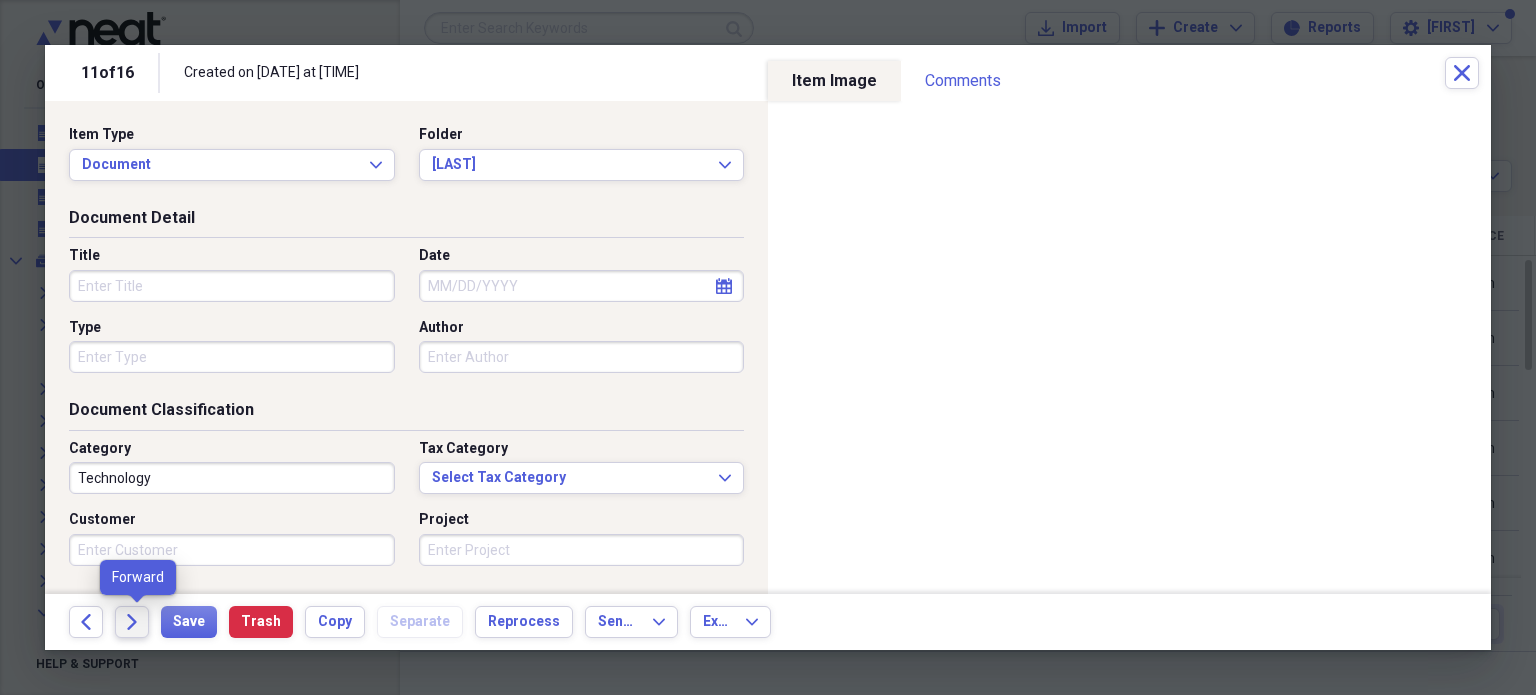 click 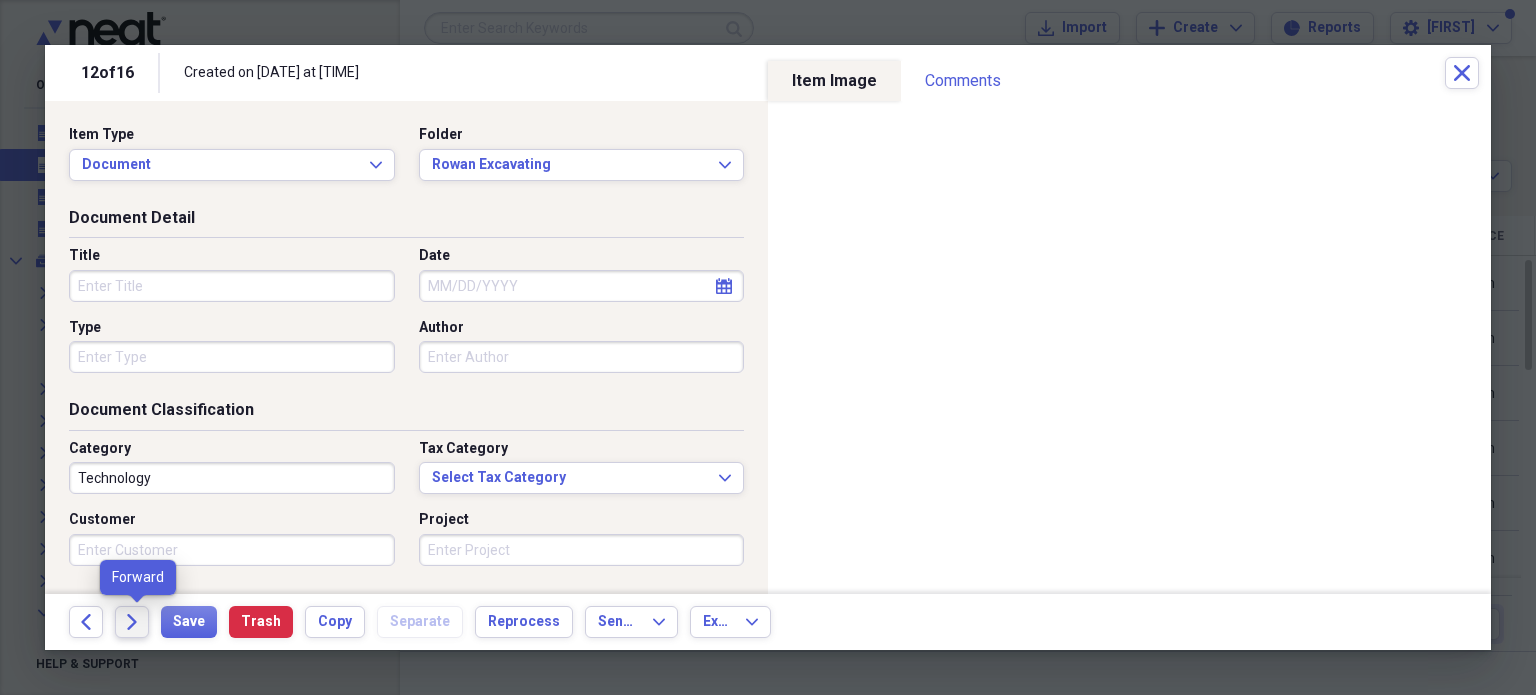 click 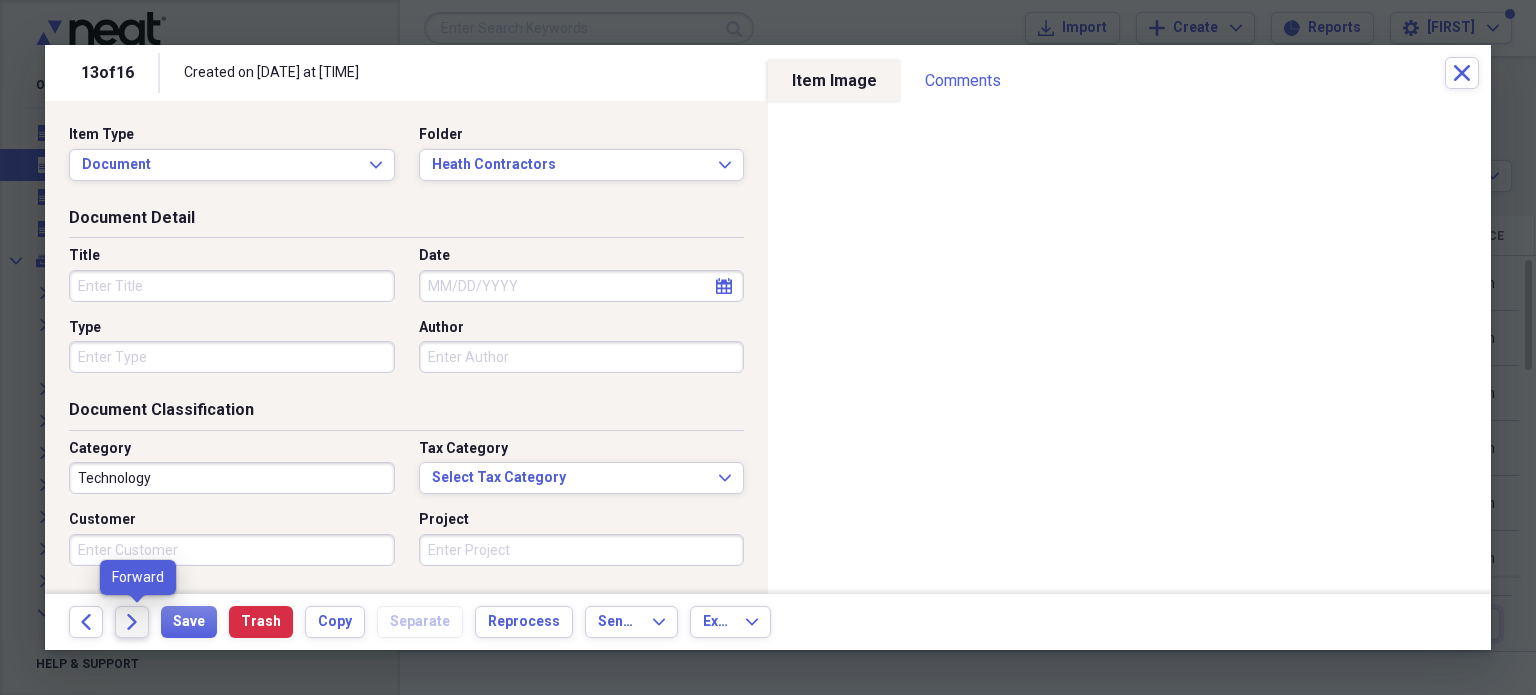 click 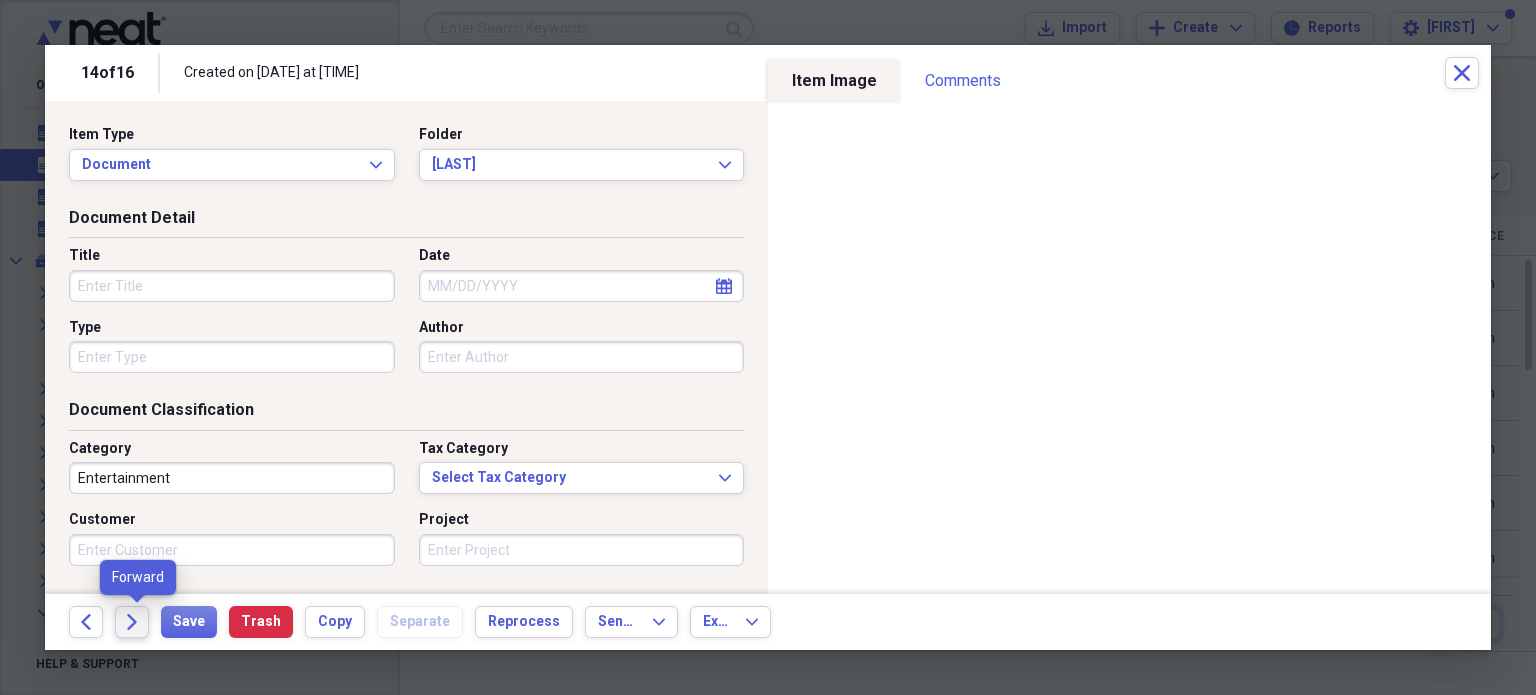 click 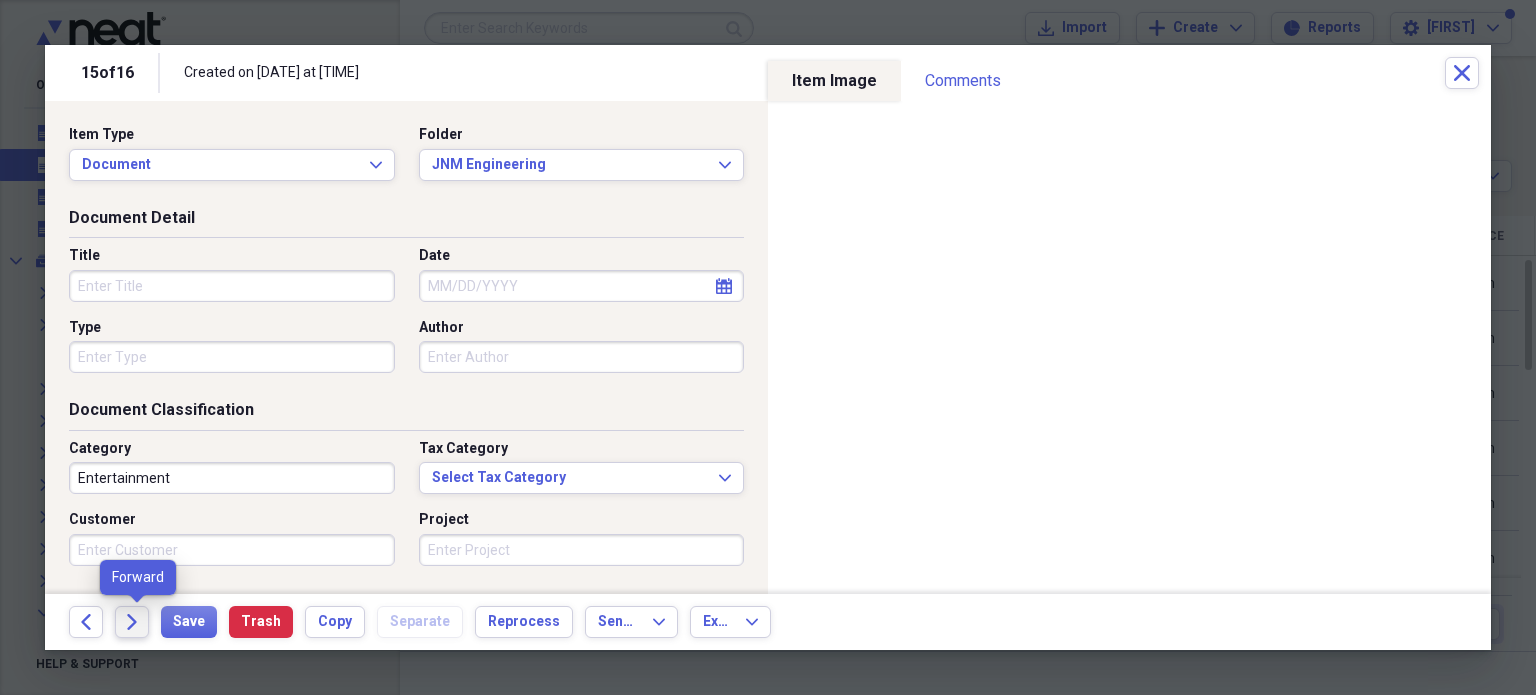 click on "Forward" 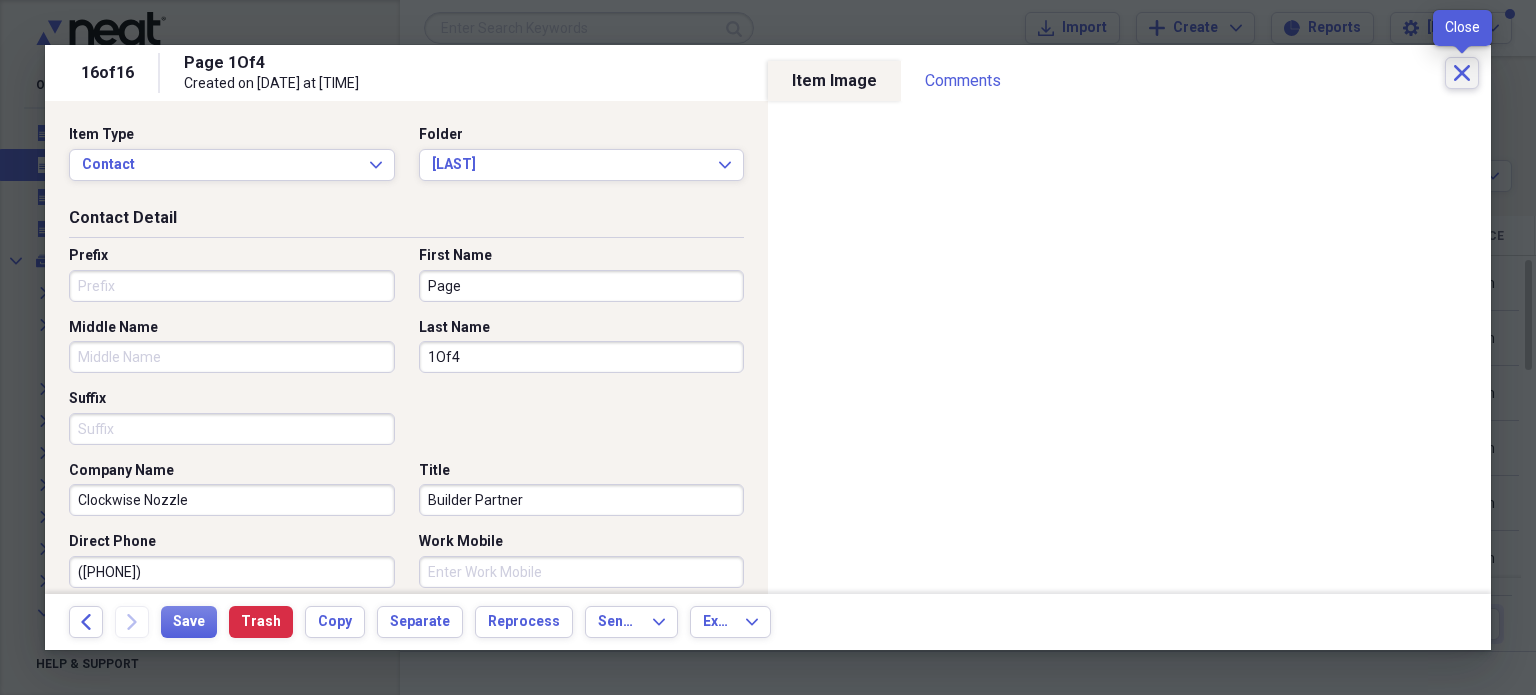click on "Close" at bounding box center (1462, 73) 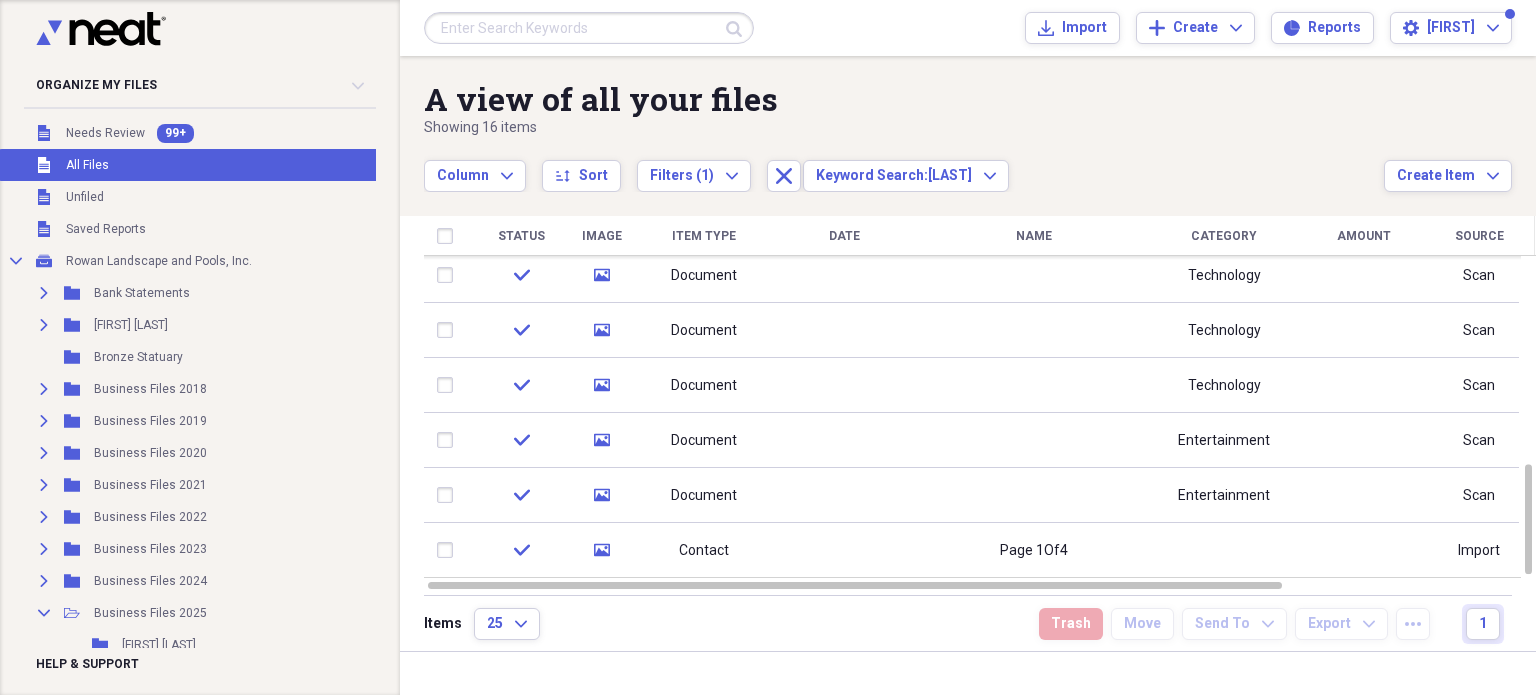 click on "Unfiled All Files" at bounding box center (224, 165) 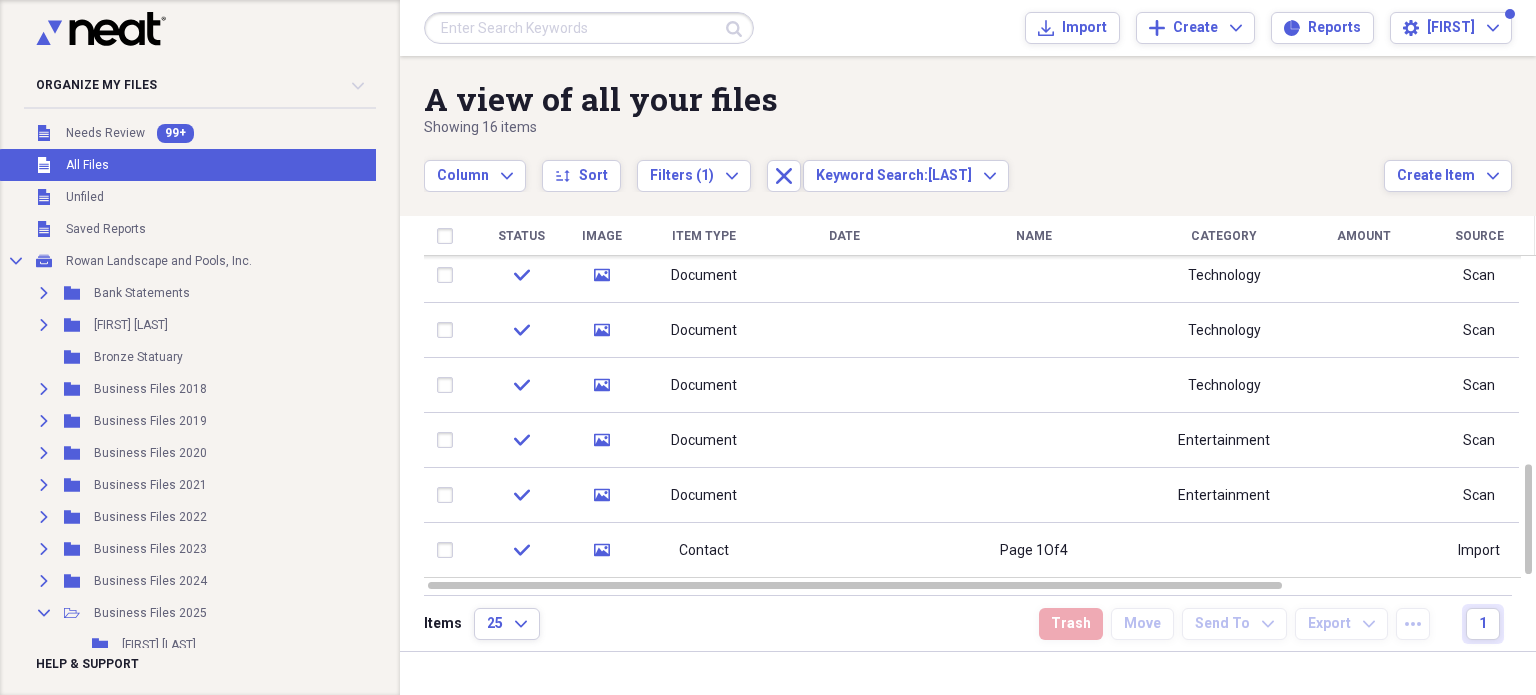 click at bounding box center [589, 28] 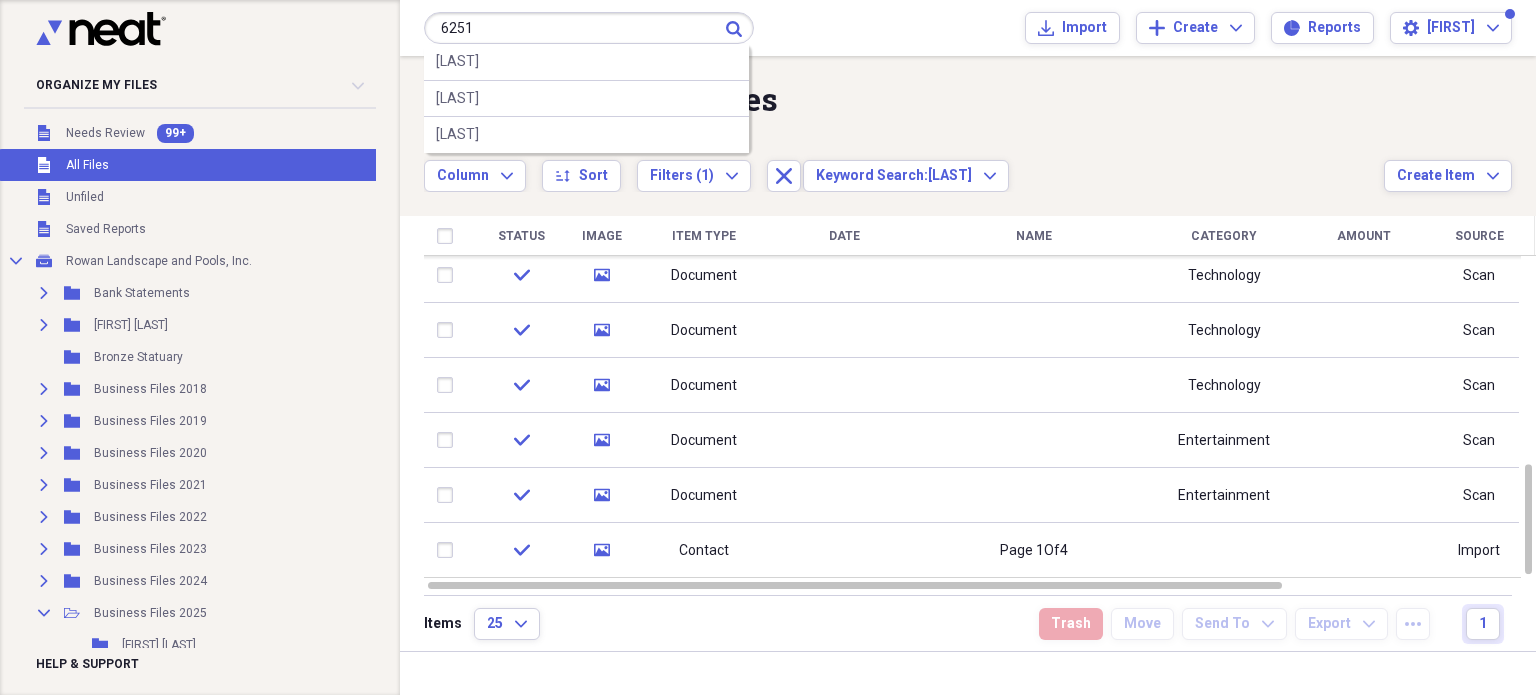 type on "6251" 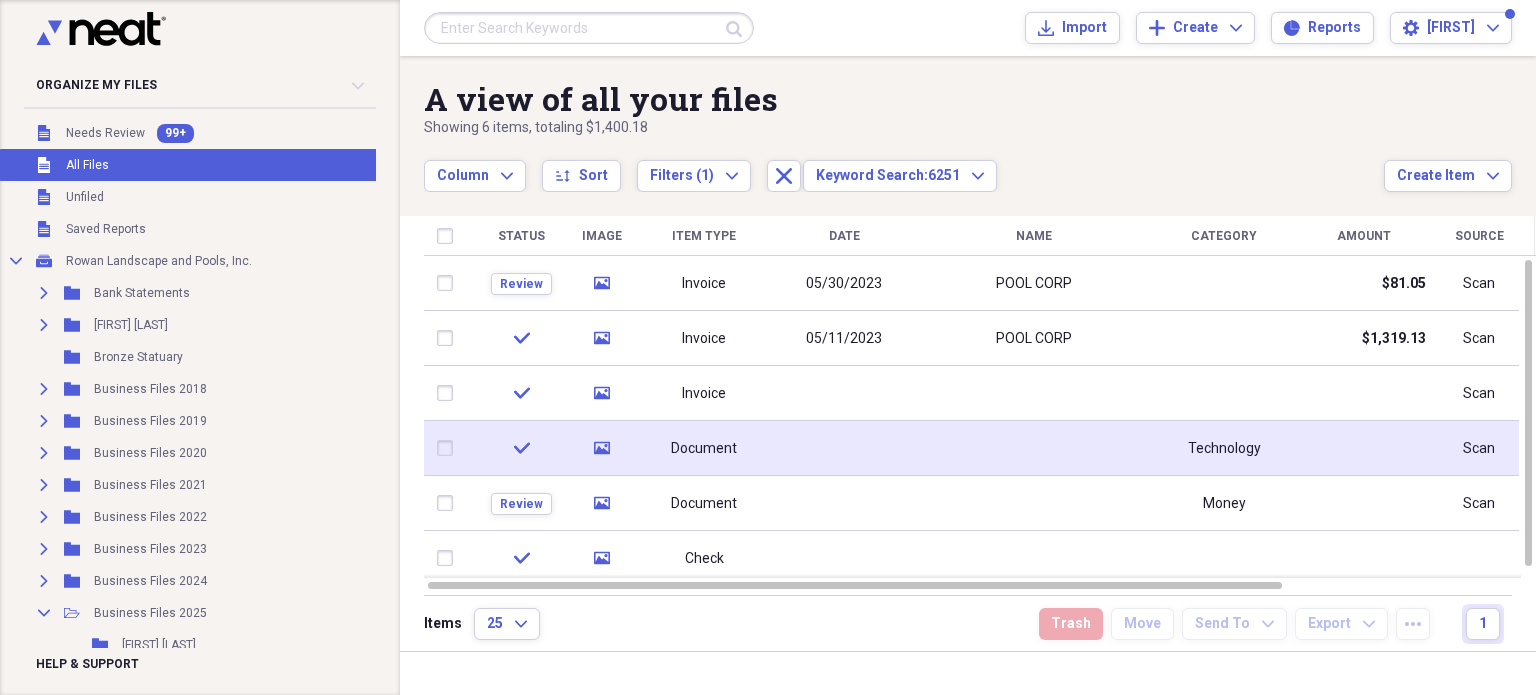 click on "Document" at bounding box center (704, 448) 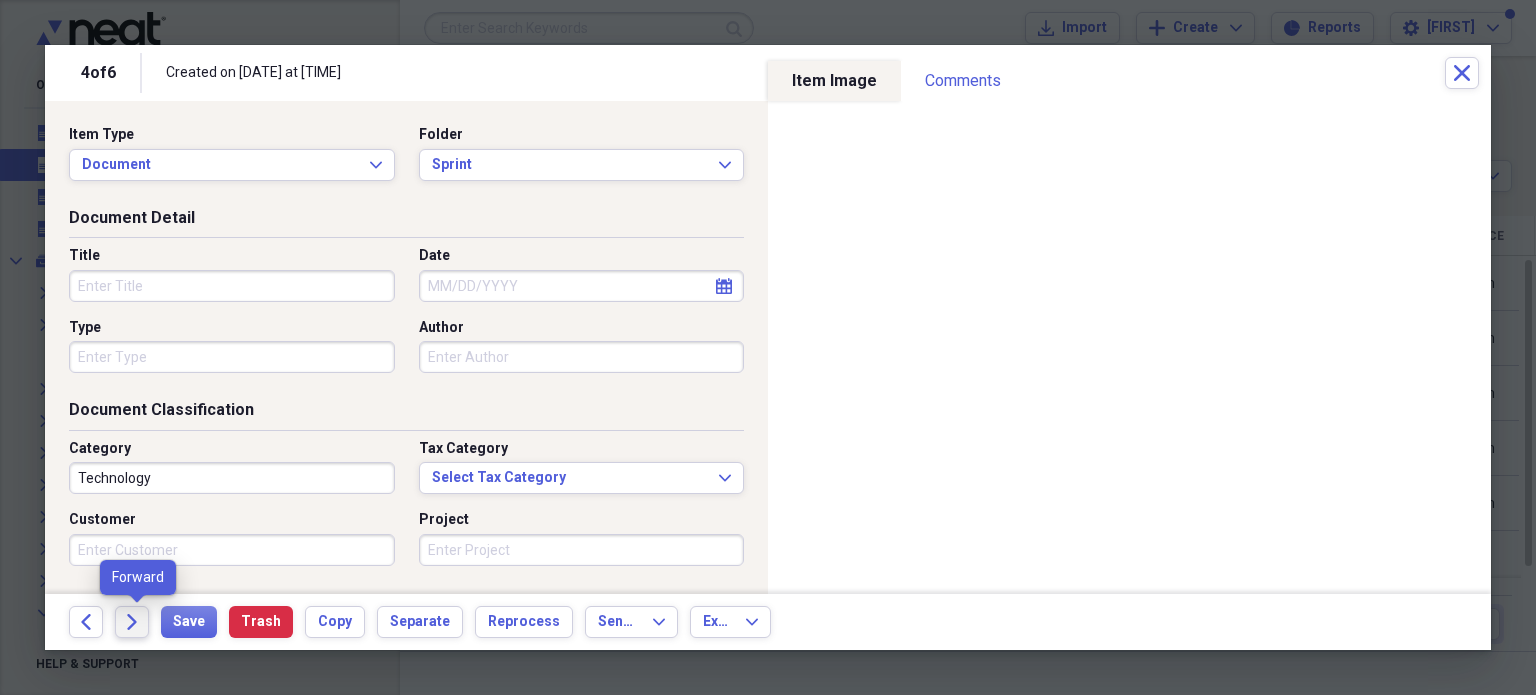 click on "Forward" at bounding box center (132, 622) 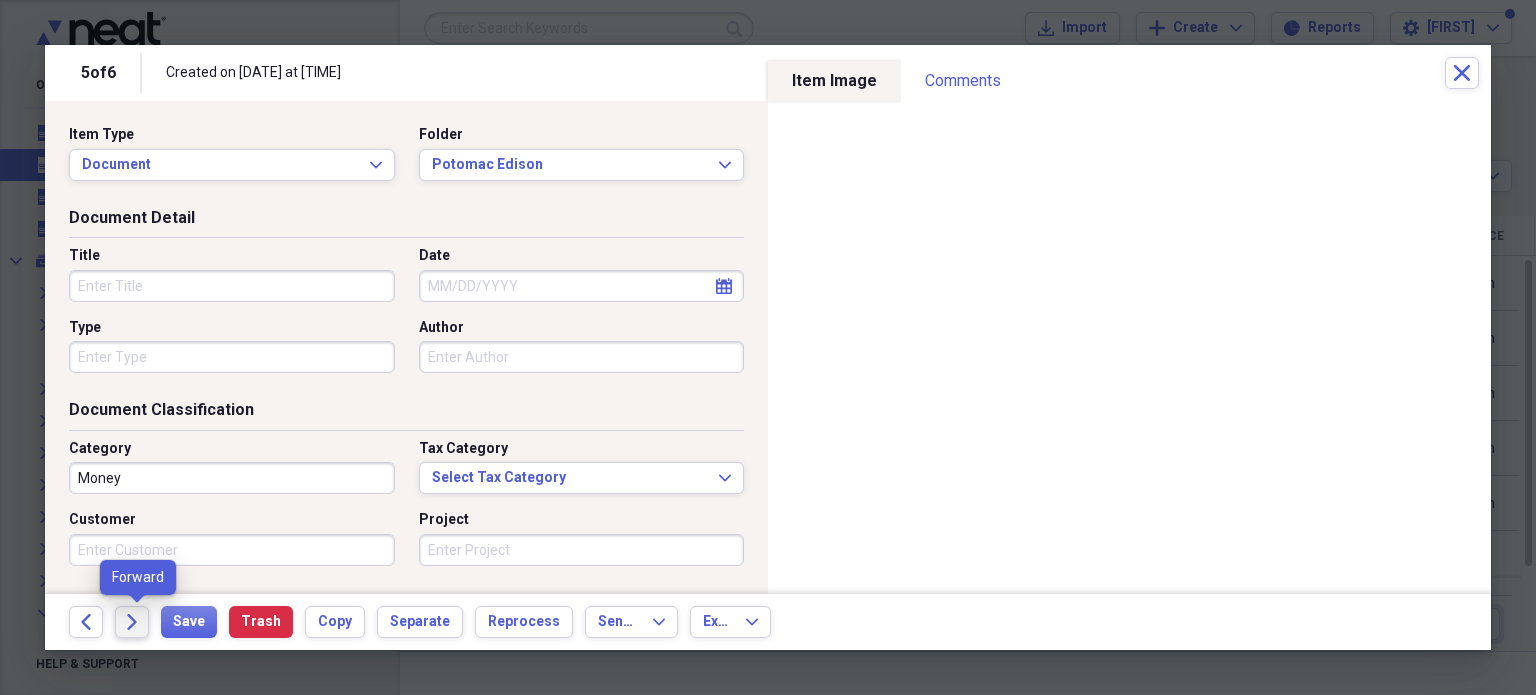 click on "Forward" at bounding box center [132, 622] 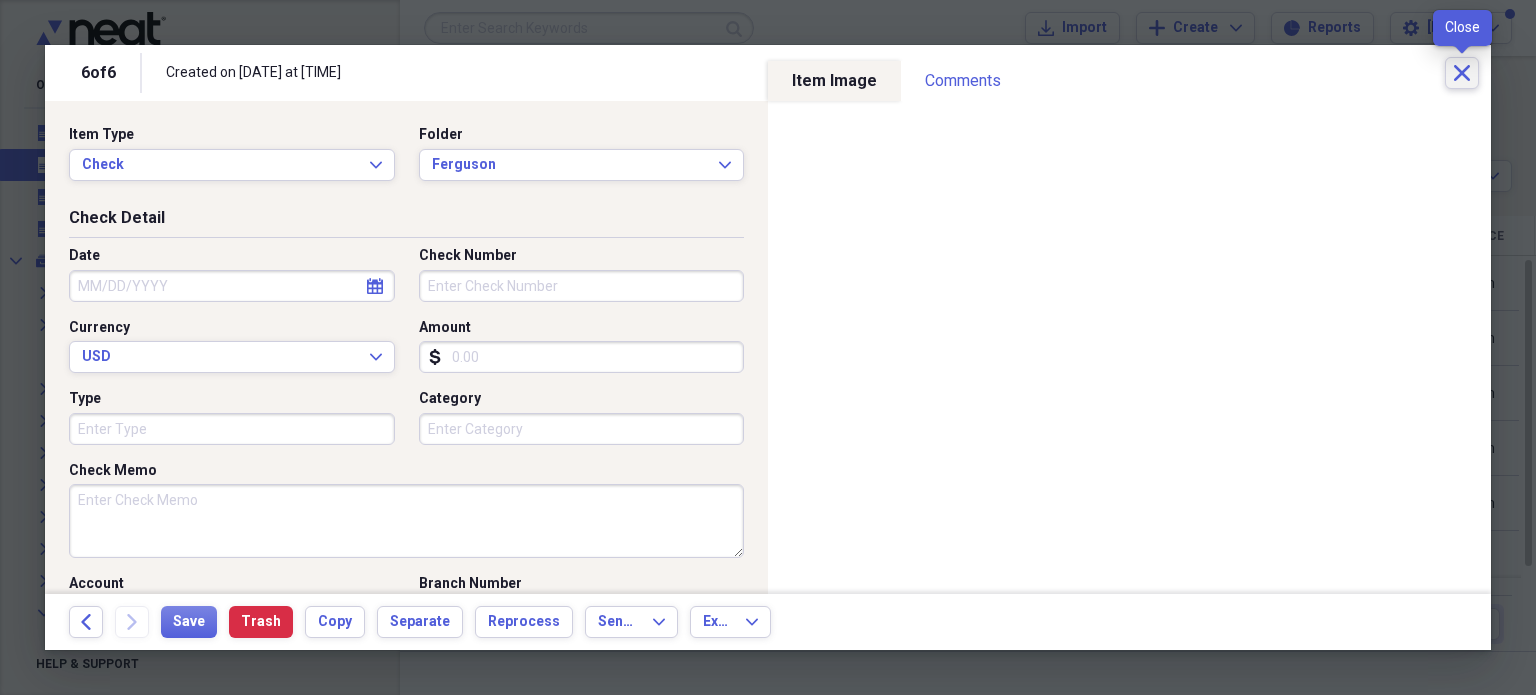 click on "Close" 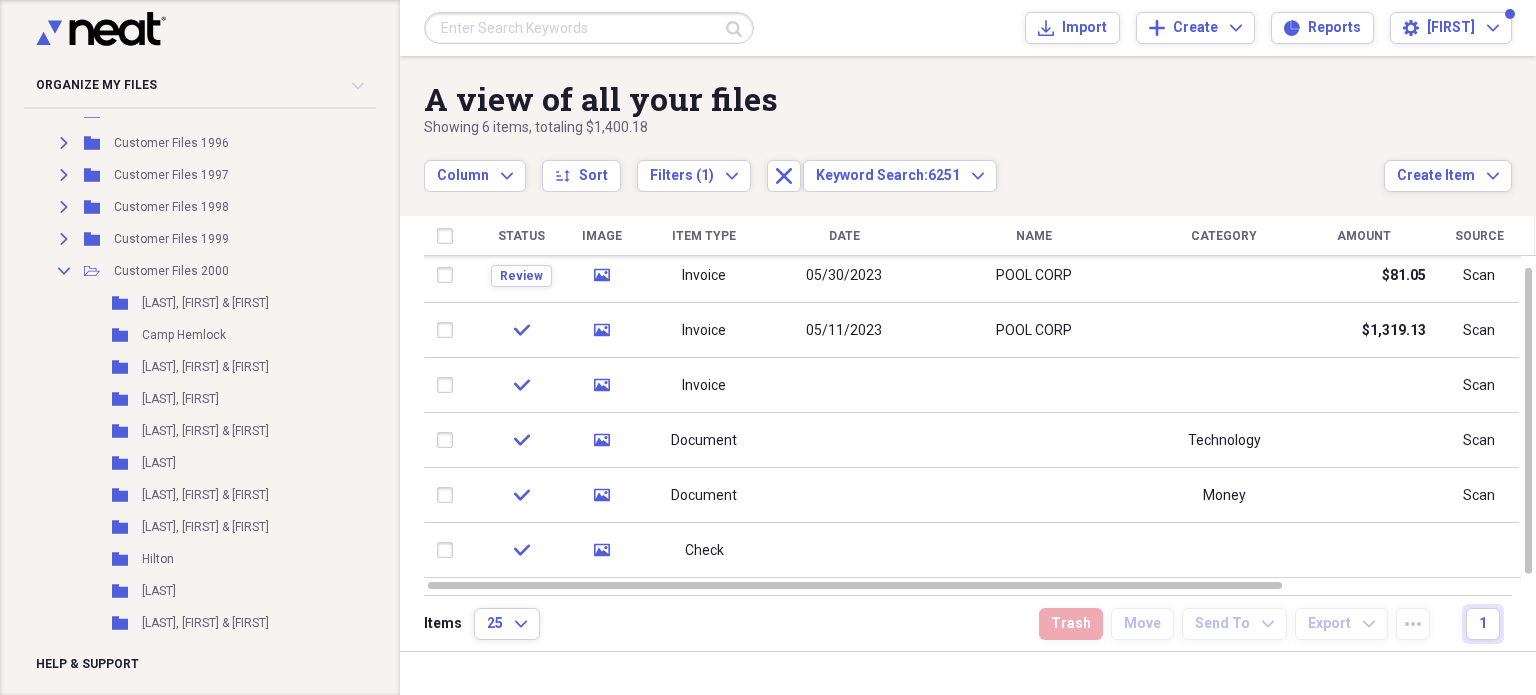 scroll, scrollTop: 3924, scrollLeft: 8, axis: both 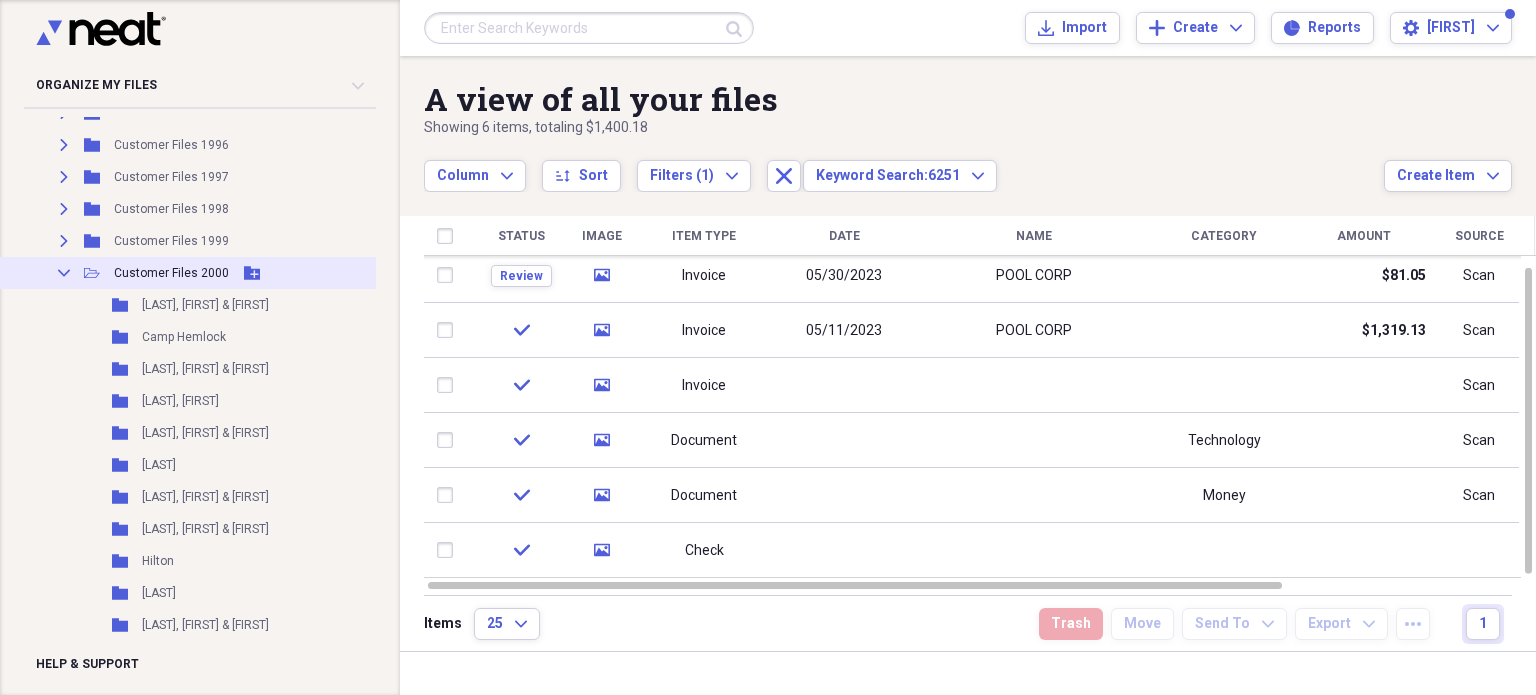 click 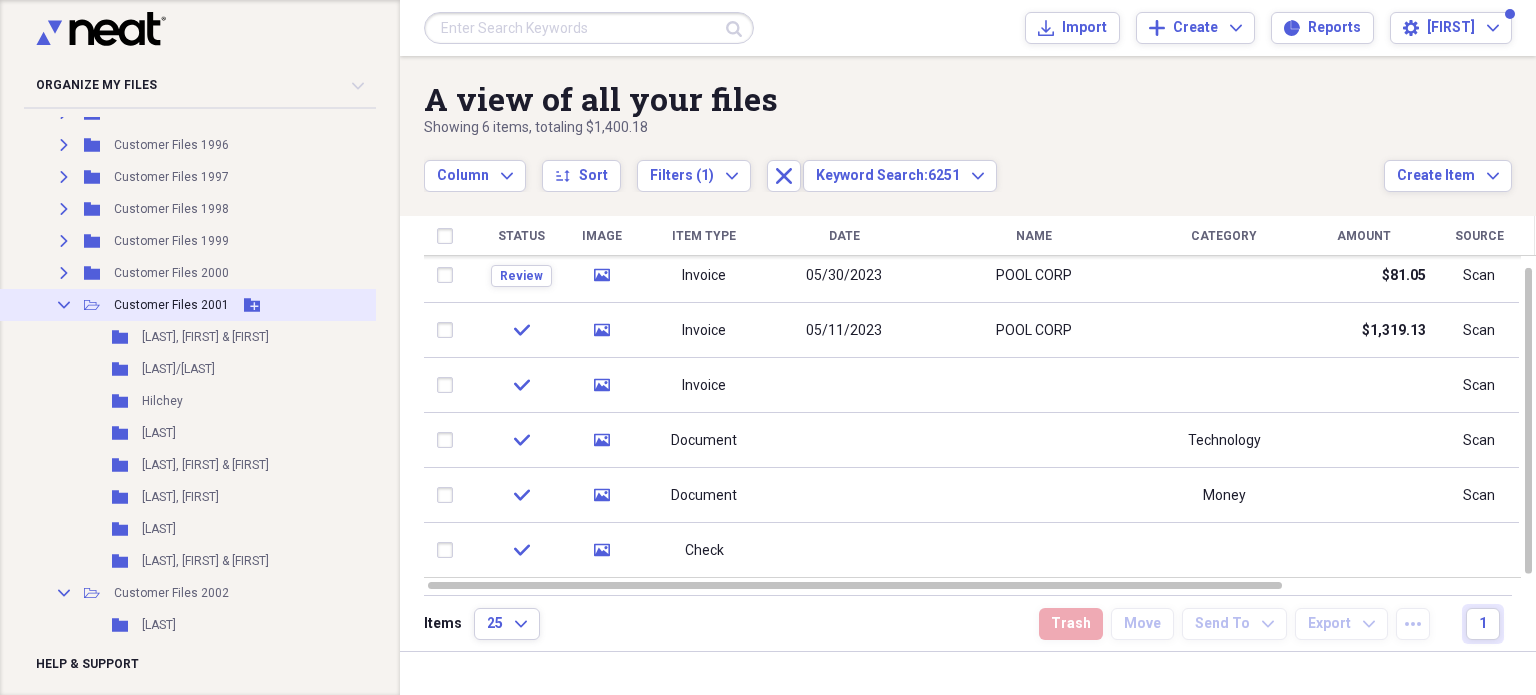 click on "Collapse" 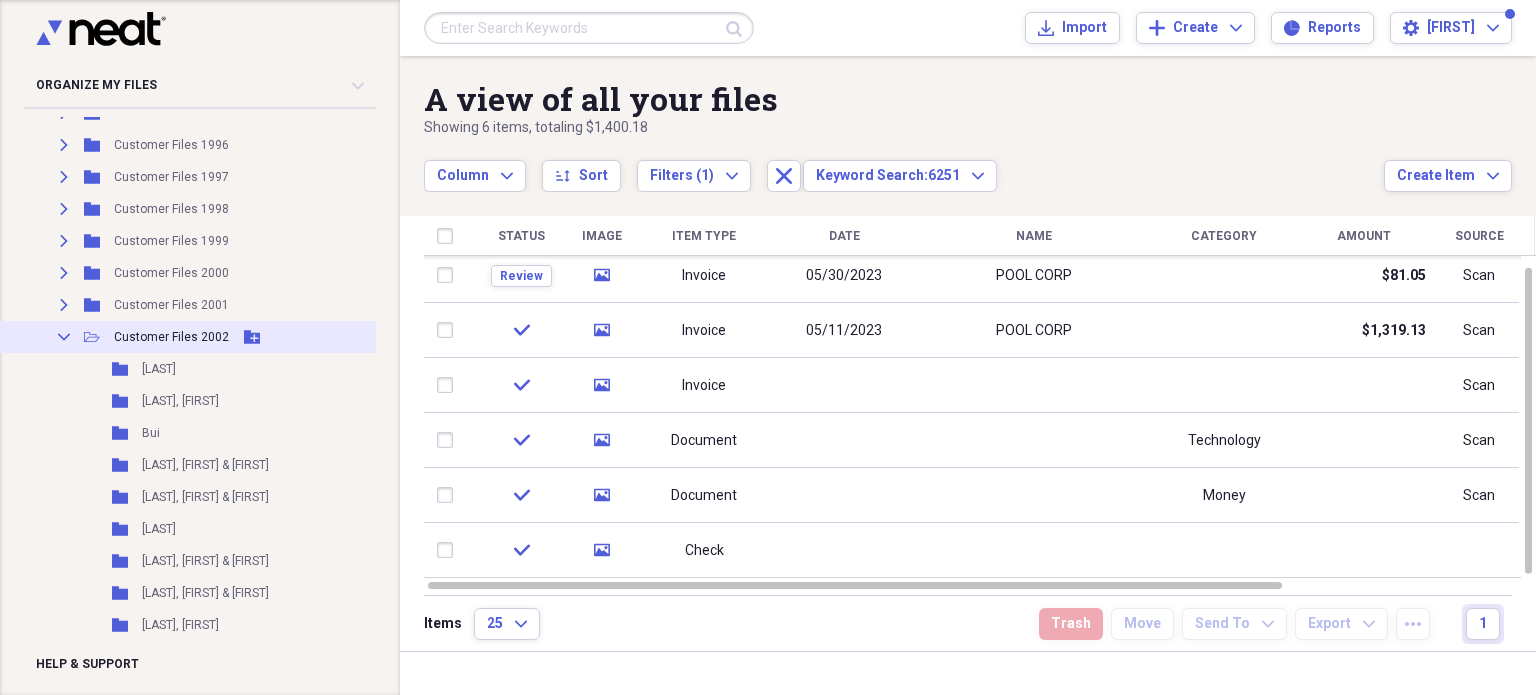 click on "Collapse" 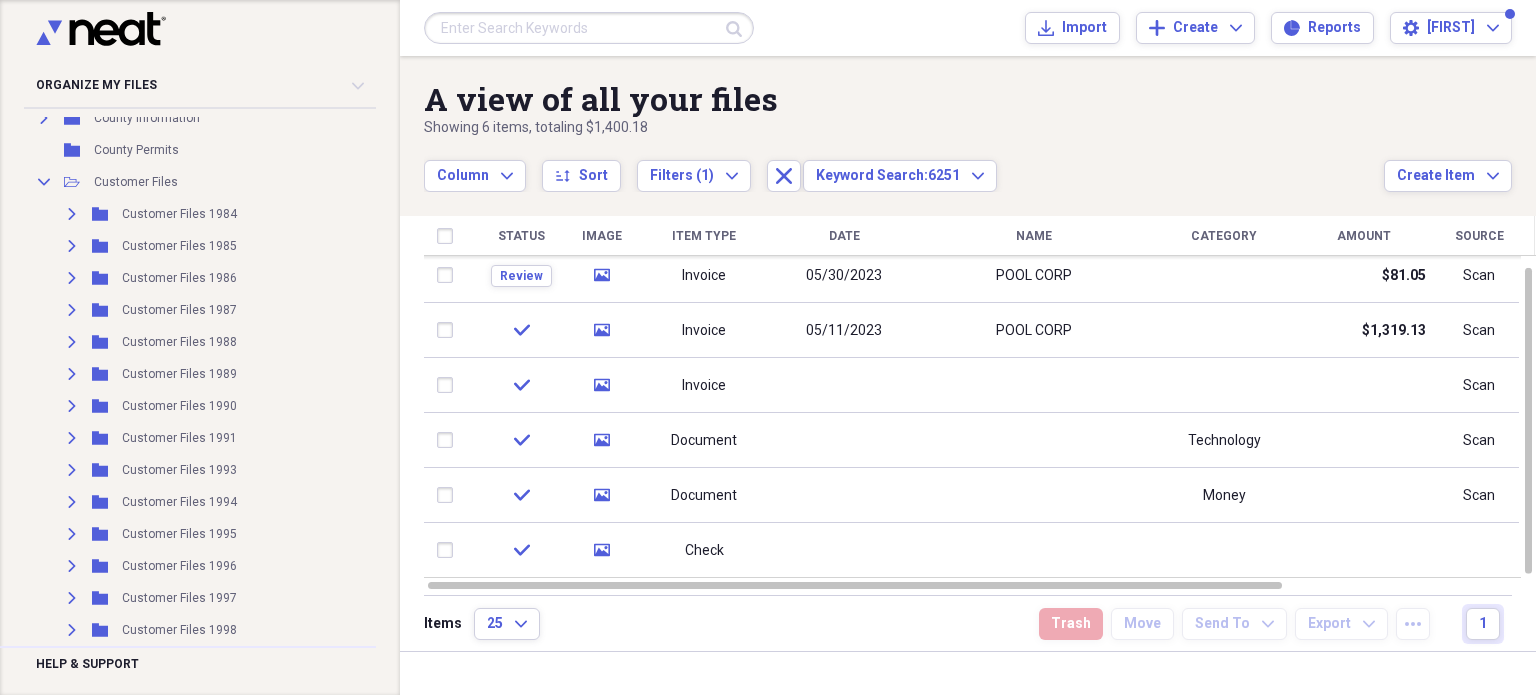 scroll, scrollTop: 3478, scrollLeft: 0, axis: vertical 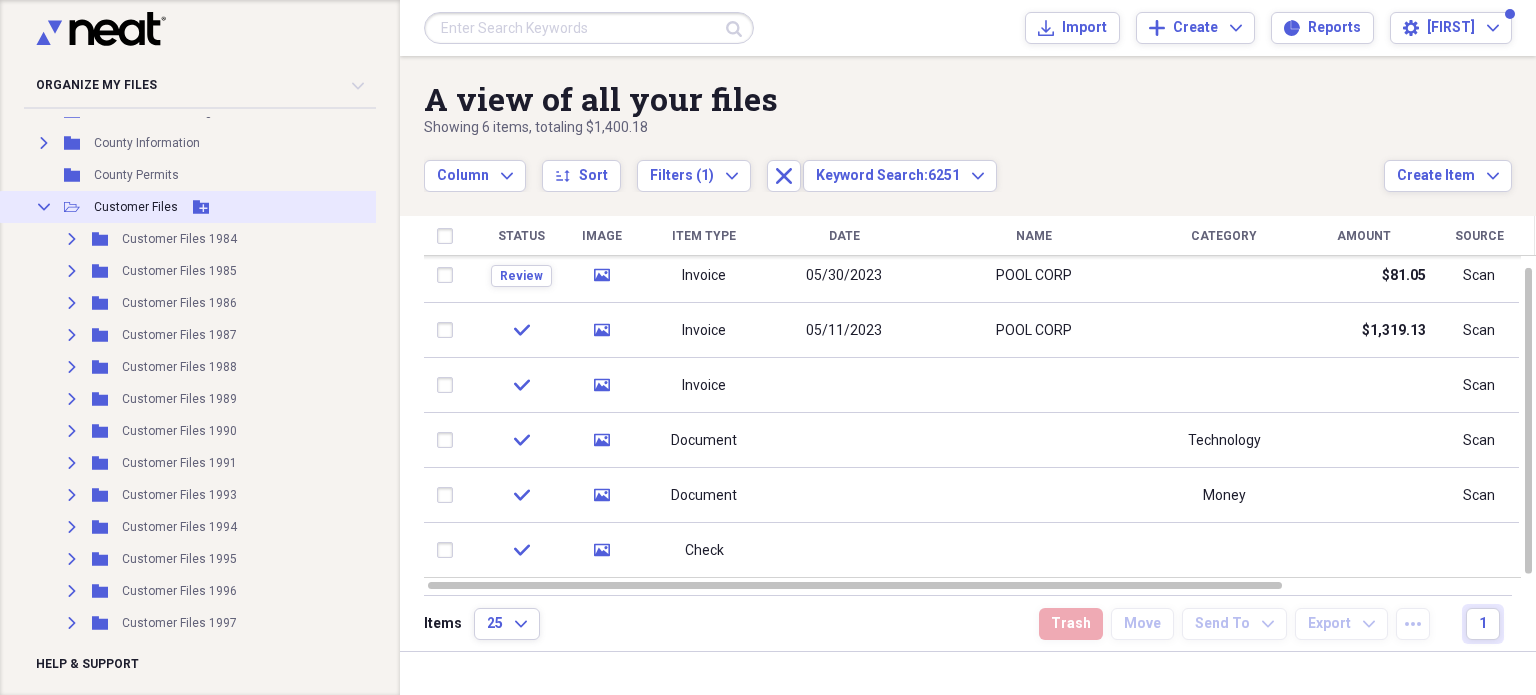 click on "Collapse" 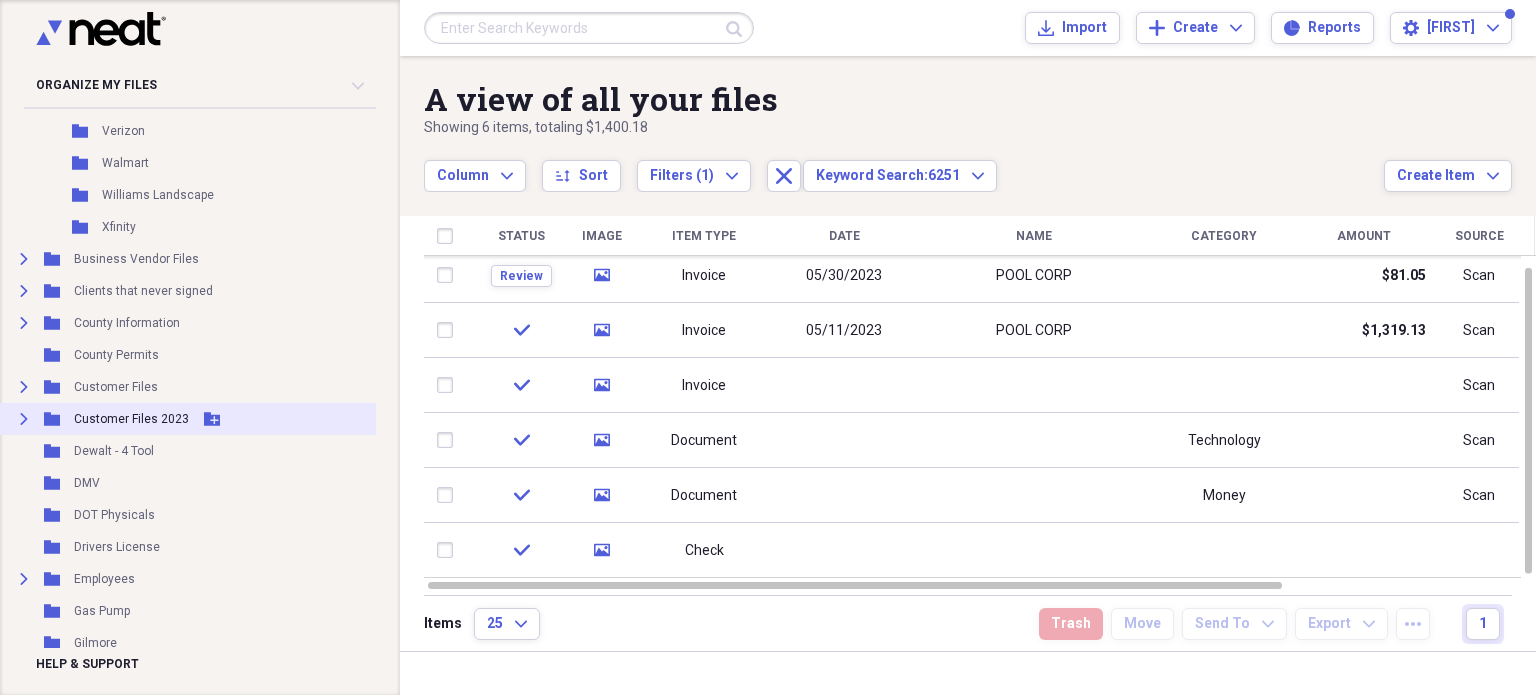 scroll, scrollTop: 3293, scrollLeft: 19, axis: both 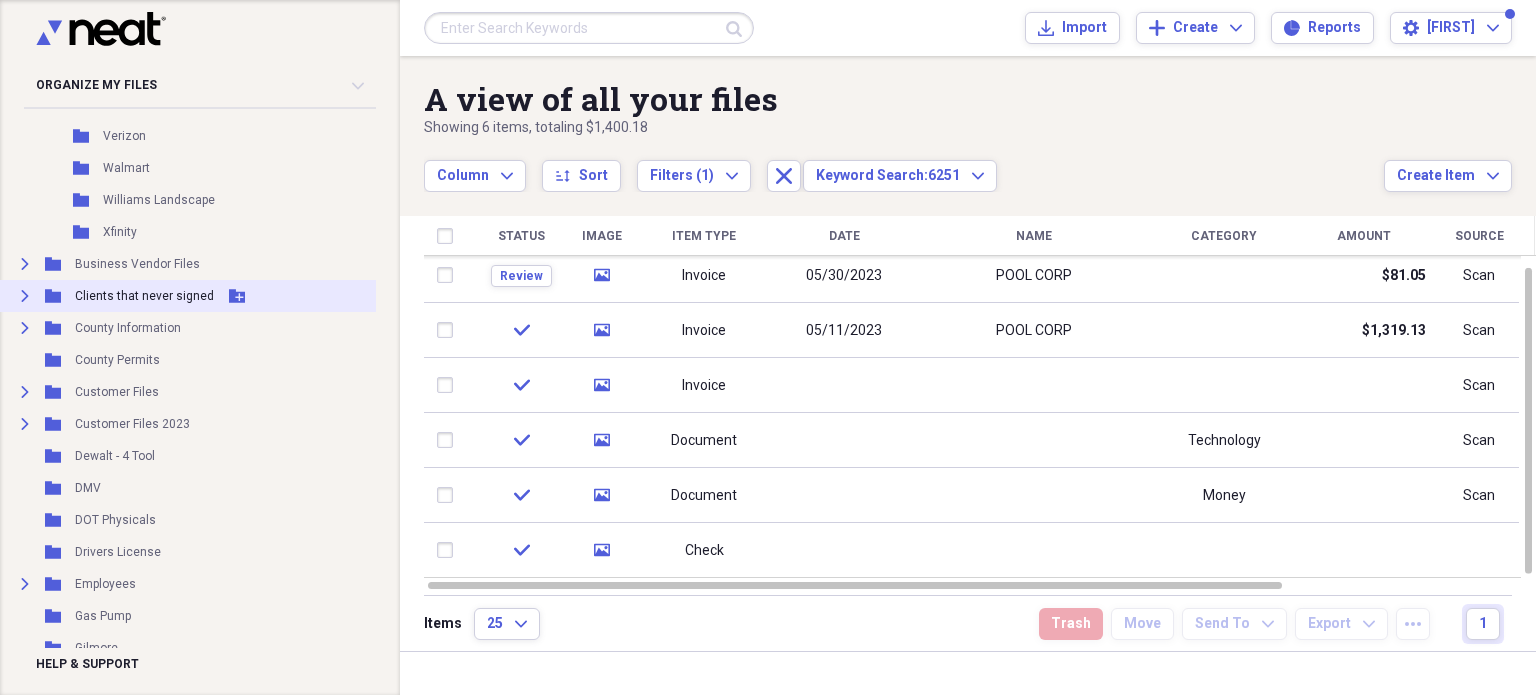 click 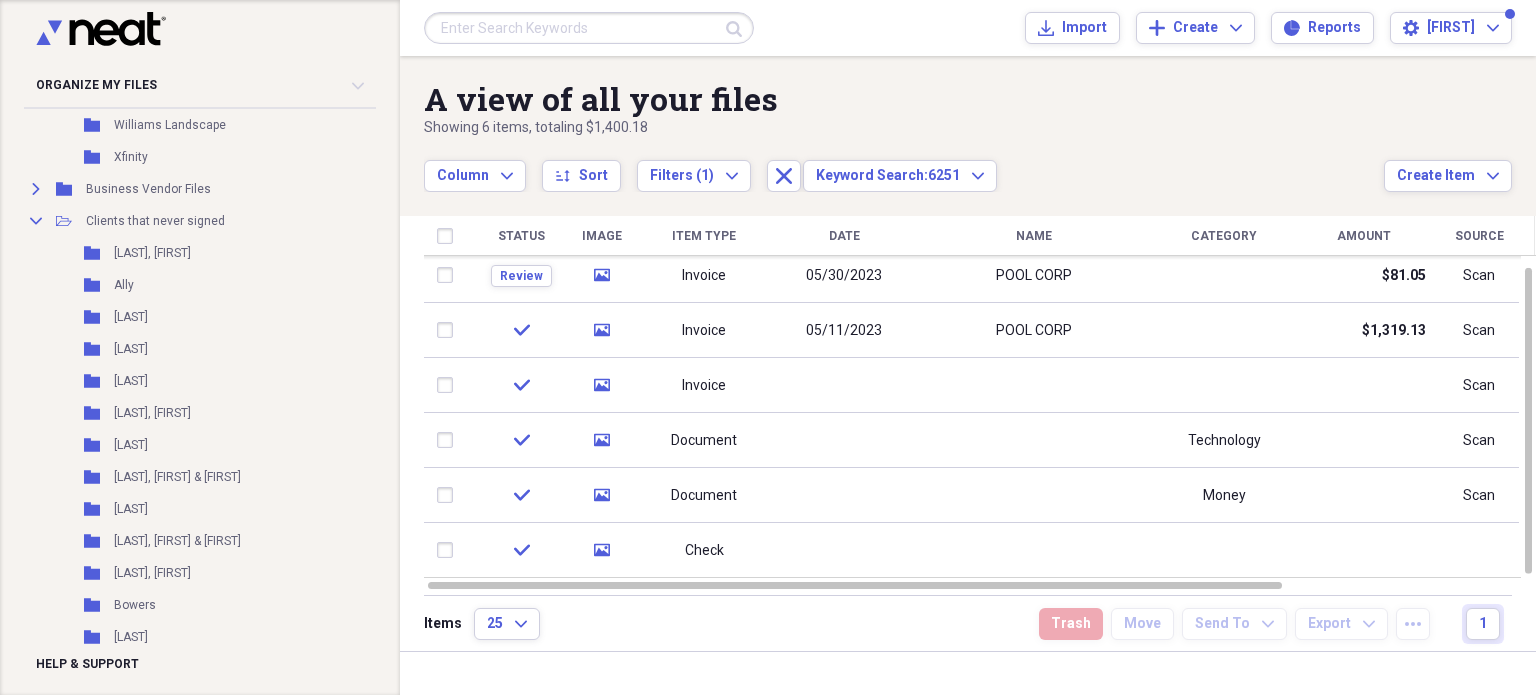scroll, scrollTop: 3356, scrollLeft: 8, axis: both 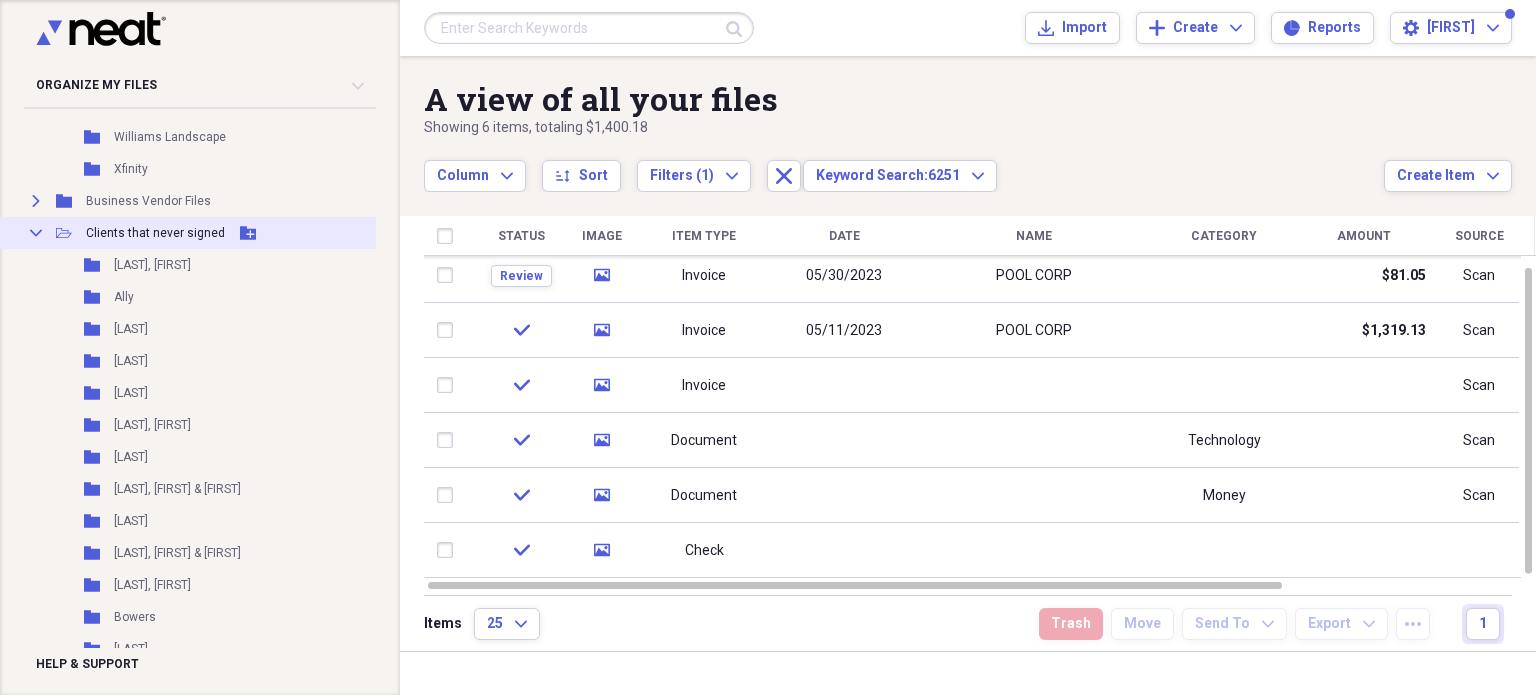 click on "Collapse" 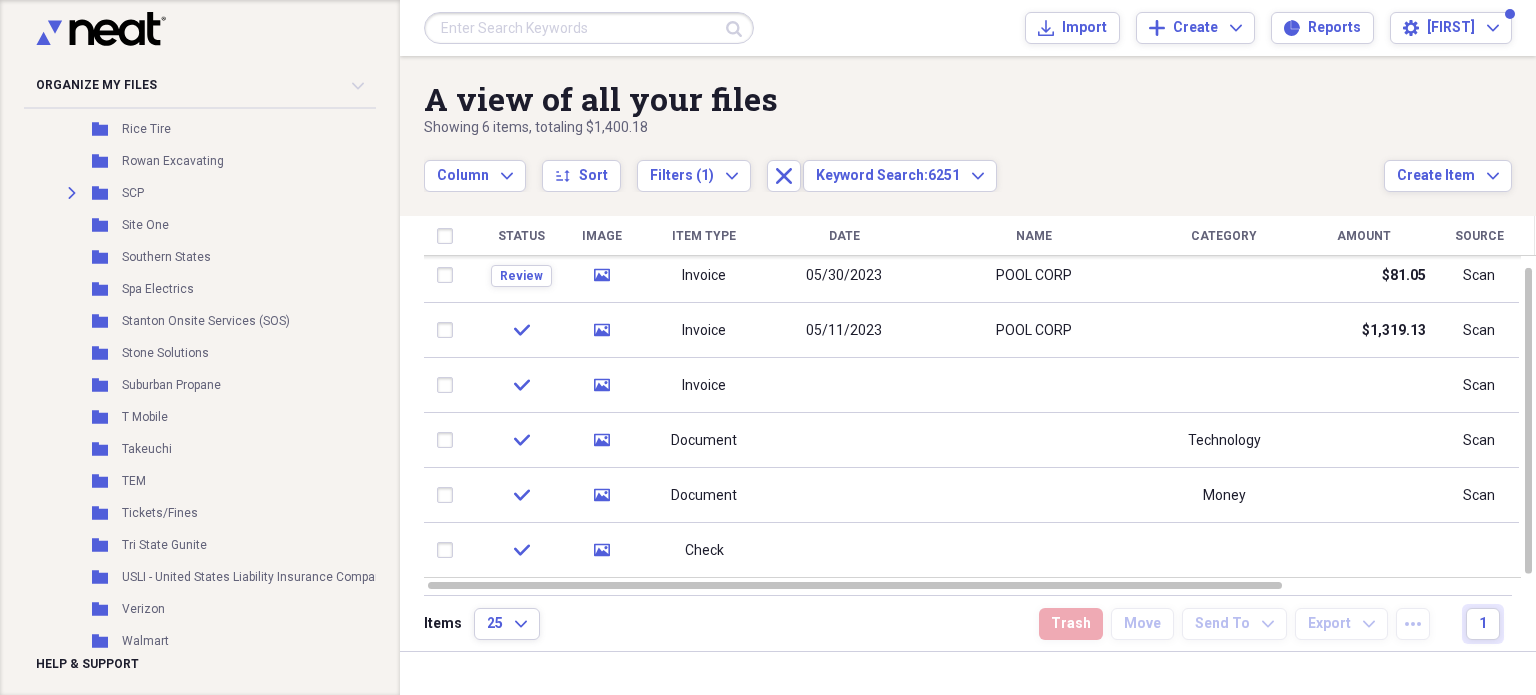 scroll, scrollTop: 2814, scrollLeft: 0, axis: vertical 